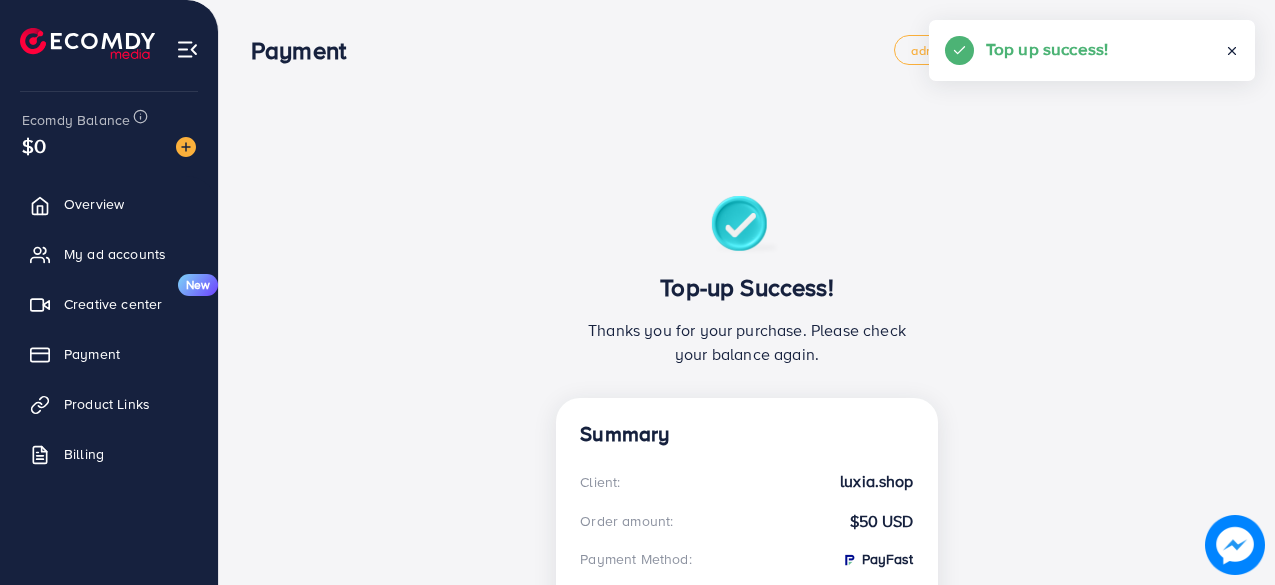scroll, scrollTop: 0, scrollLeft: 0, axis: both 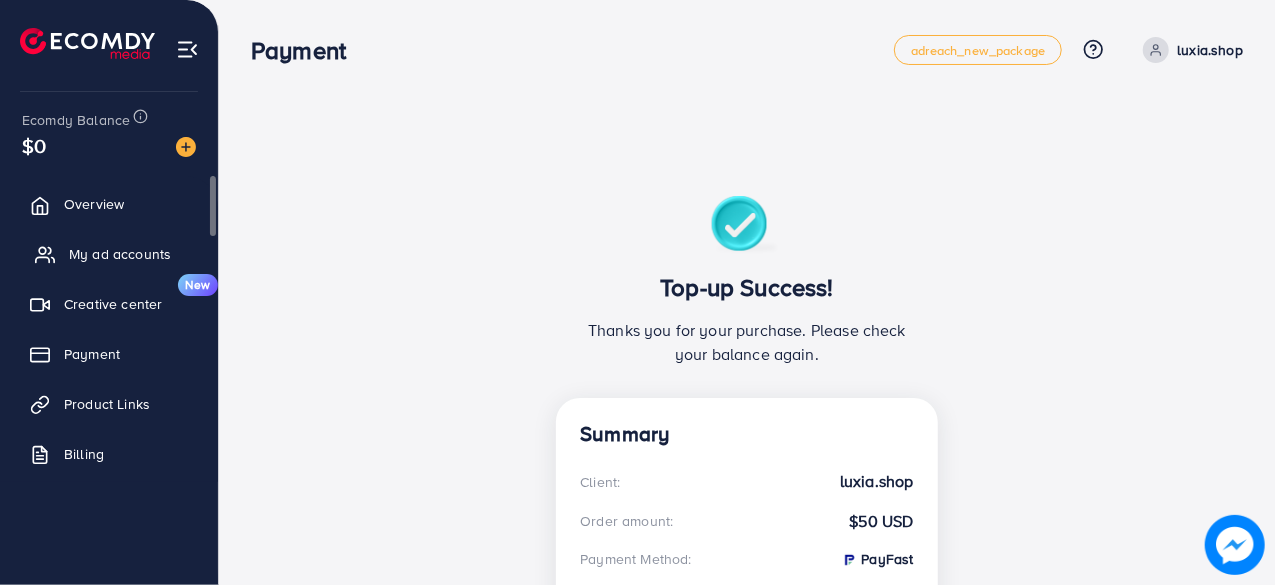 click on "My ad accounts" at bounding box center (120, 254) 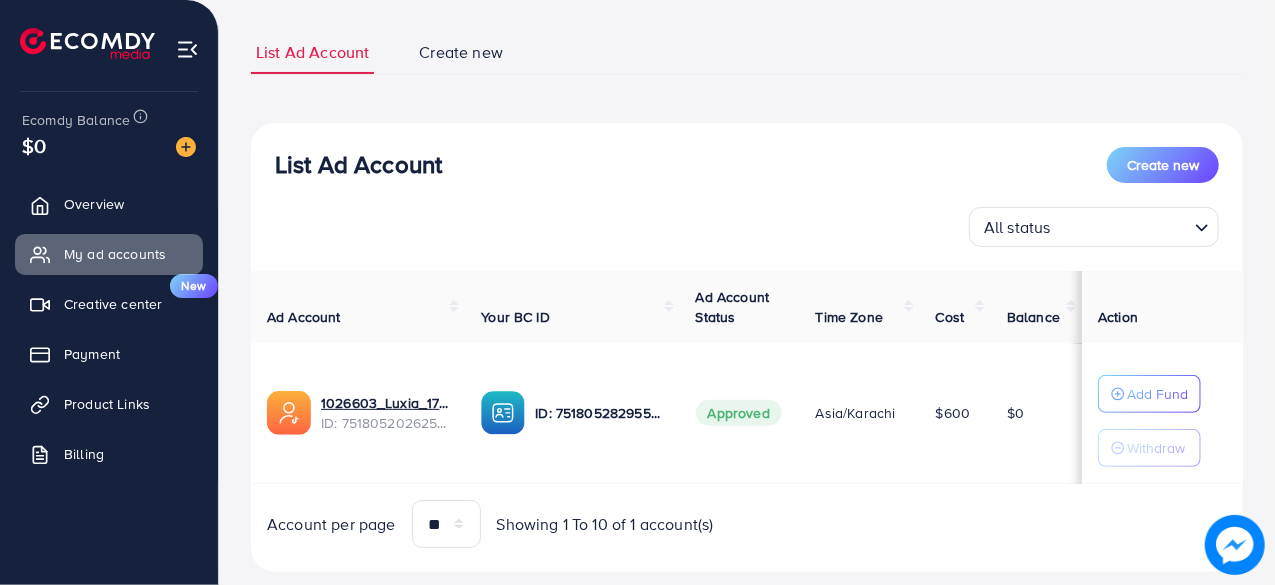 scroll, scrollTop: 118, scrollLeft: 0, axis: vertical 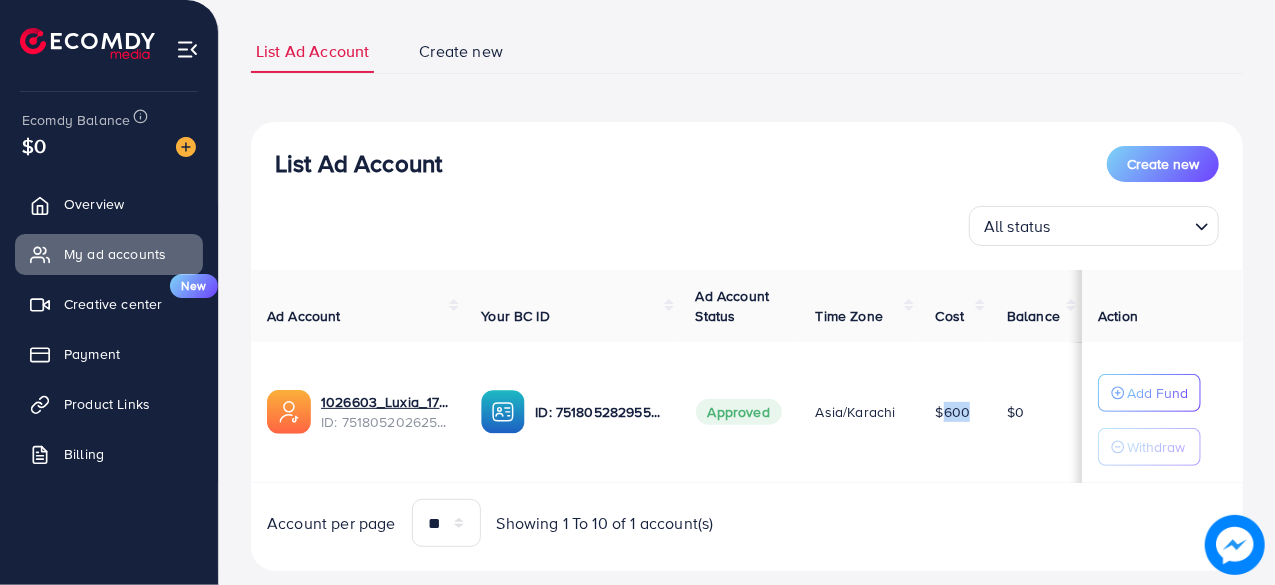 drag, startPoint x: 939, startPoint y: 413, endPoint x: 997, endPoint y: 404, distance: 58.694122 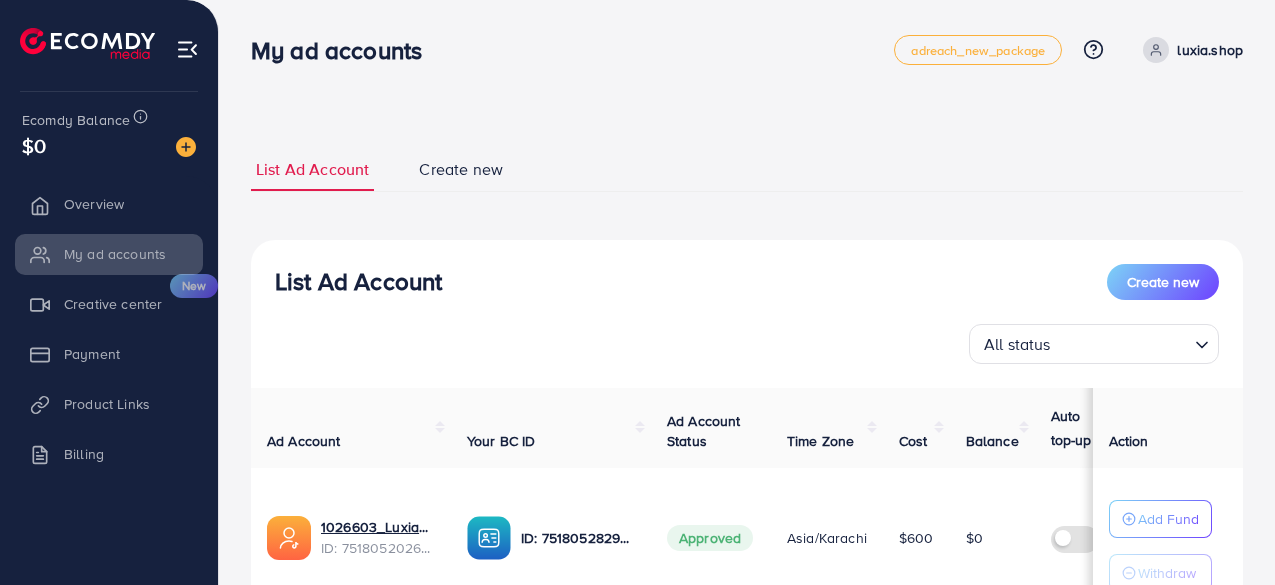 scroll, scrollTop: 0, scrollLeft: 0, axis: both 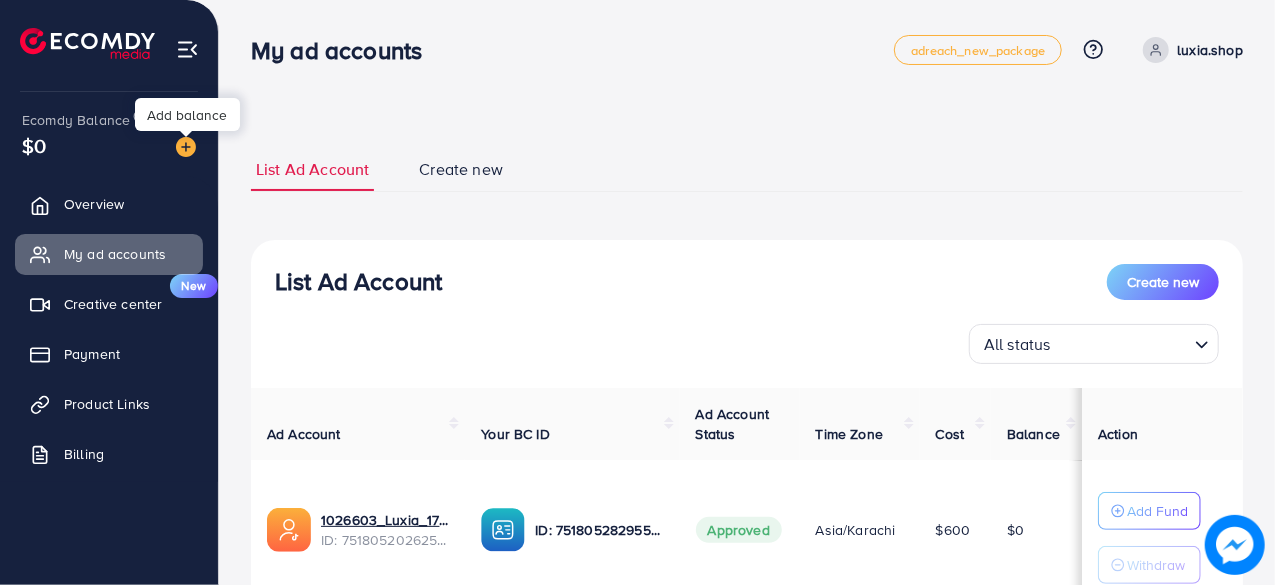 click at bounding box center (186, 147) 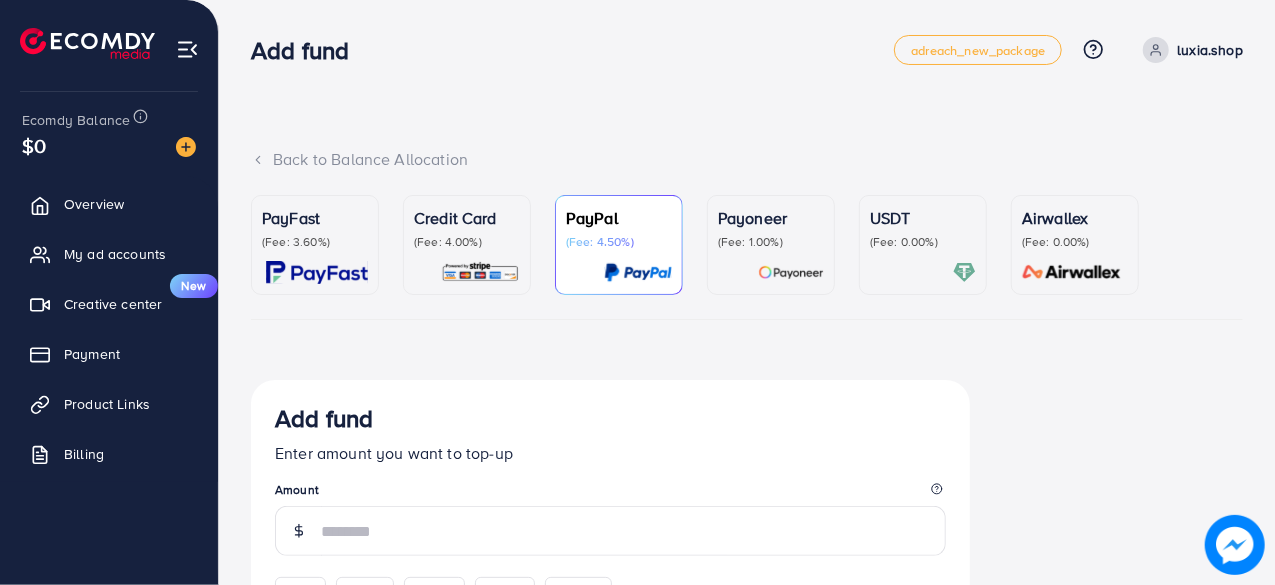 click on "PayFast" at bounding box center (315, 218) 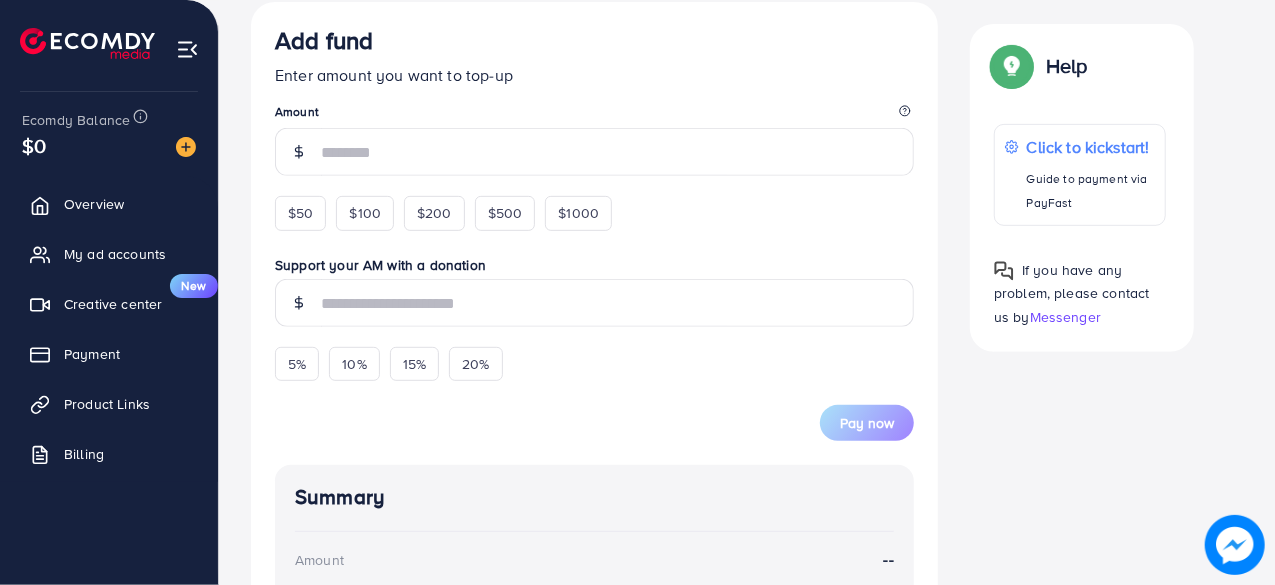 scroll, scrollTop: 380, scrollLeft: 0, axis: vertical 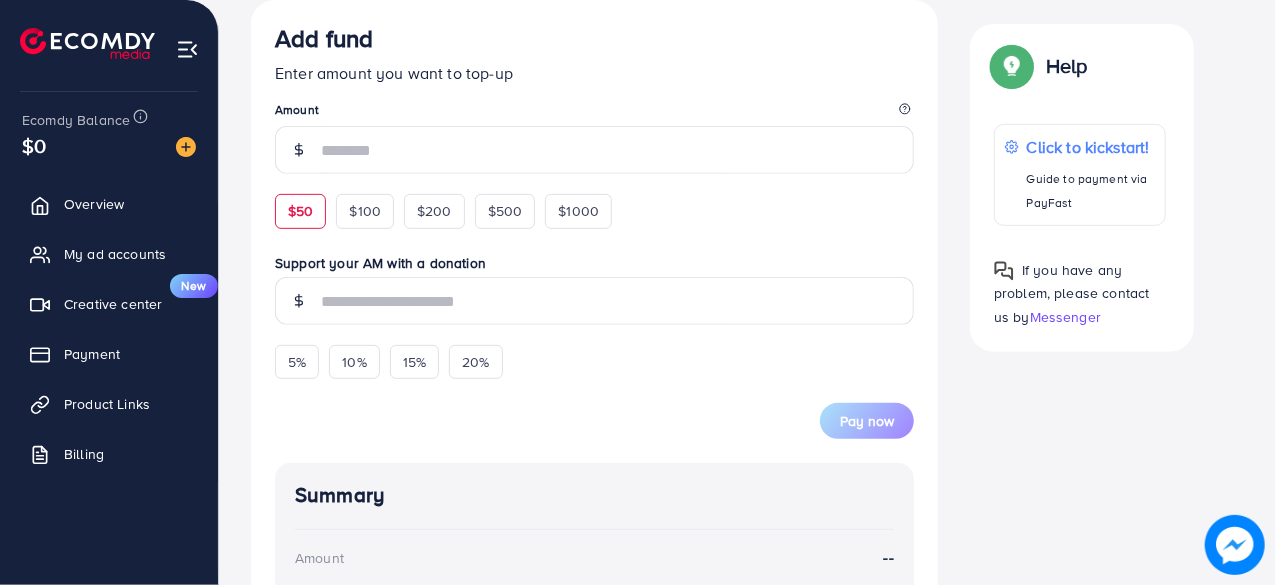 click on "$50" at bounding box center [300, 211] 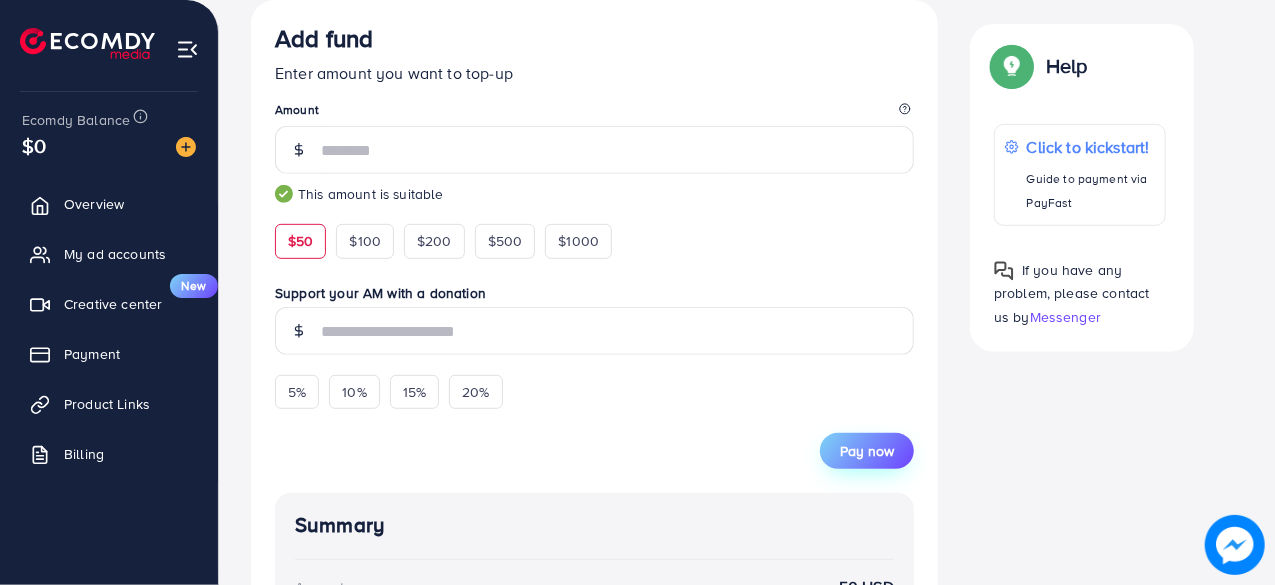 click on "Pay now" at bounding box center (867, 451) 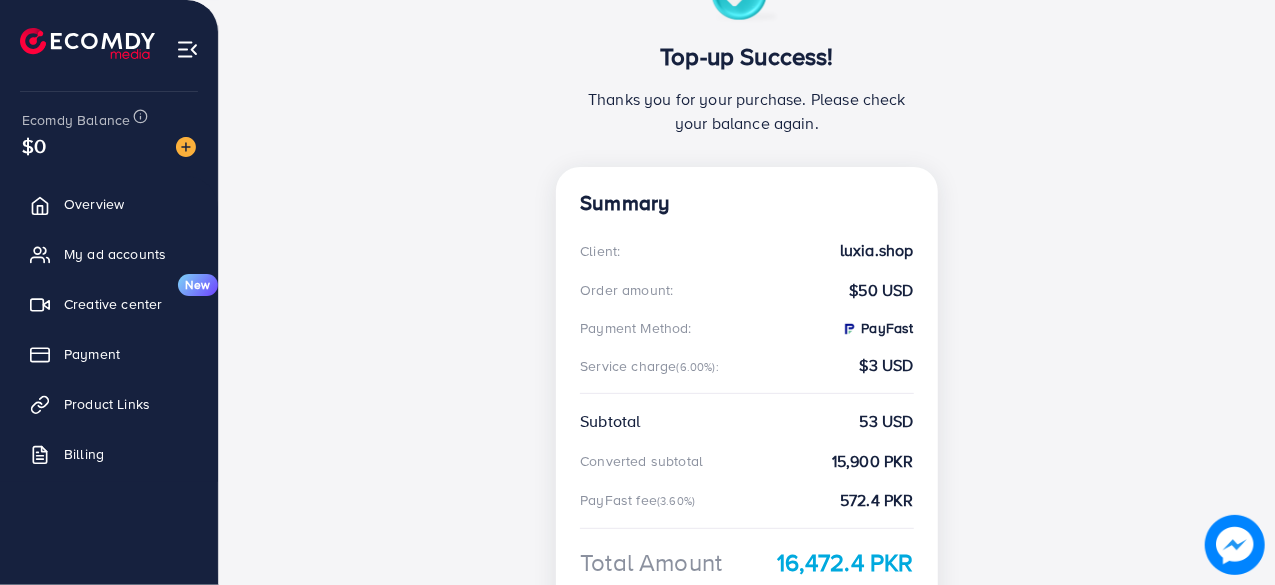 scroll, scrollTop: 0, scrollLeft: 0, axis: both 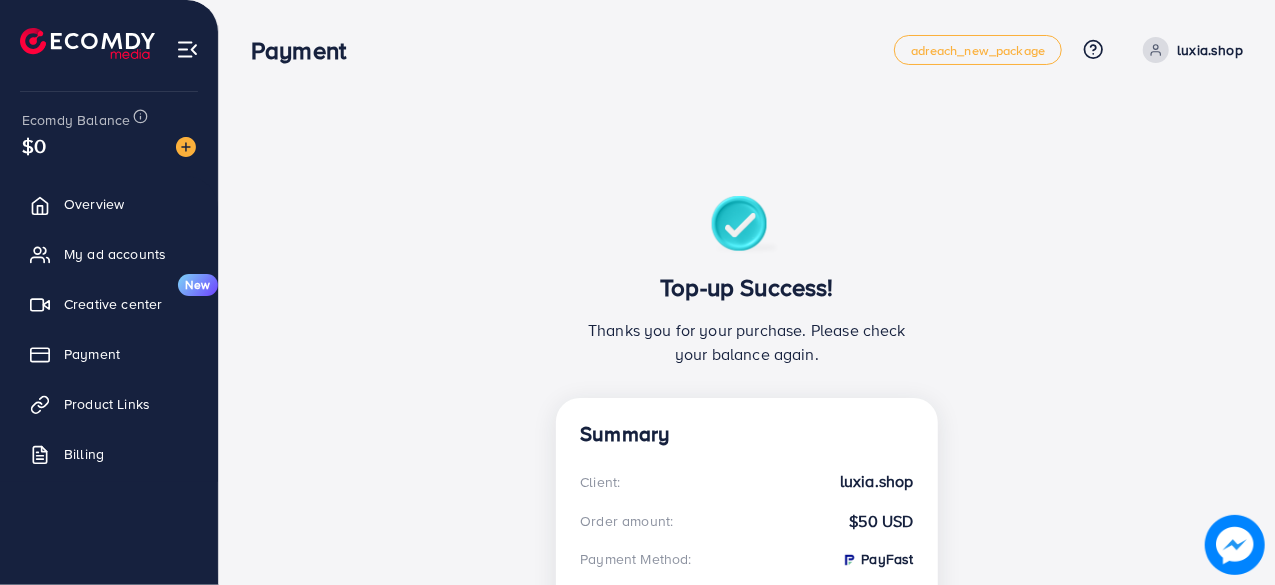 click 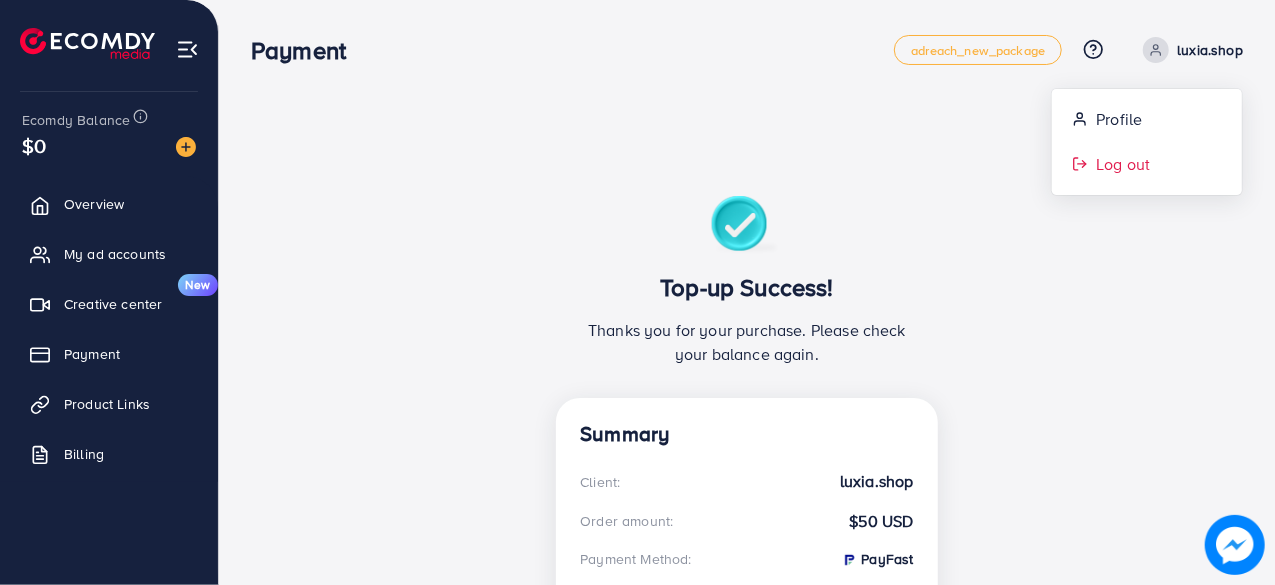 click 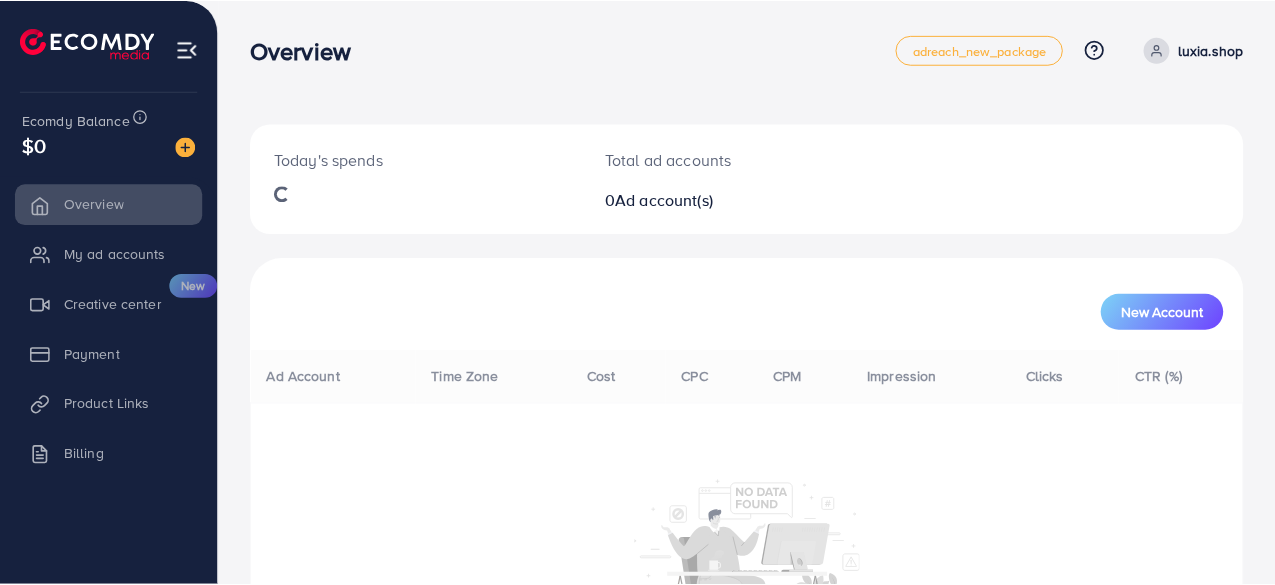 scroll, scrollTop: 0, scrollLeft: 0, axis: both 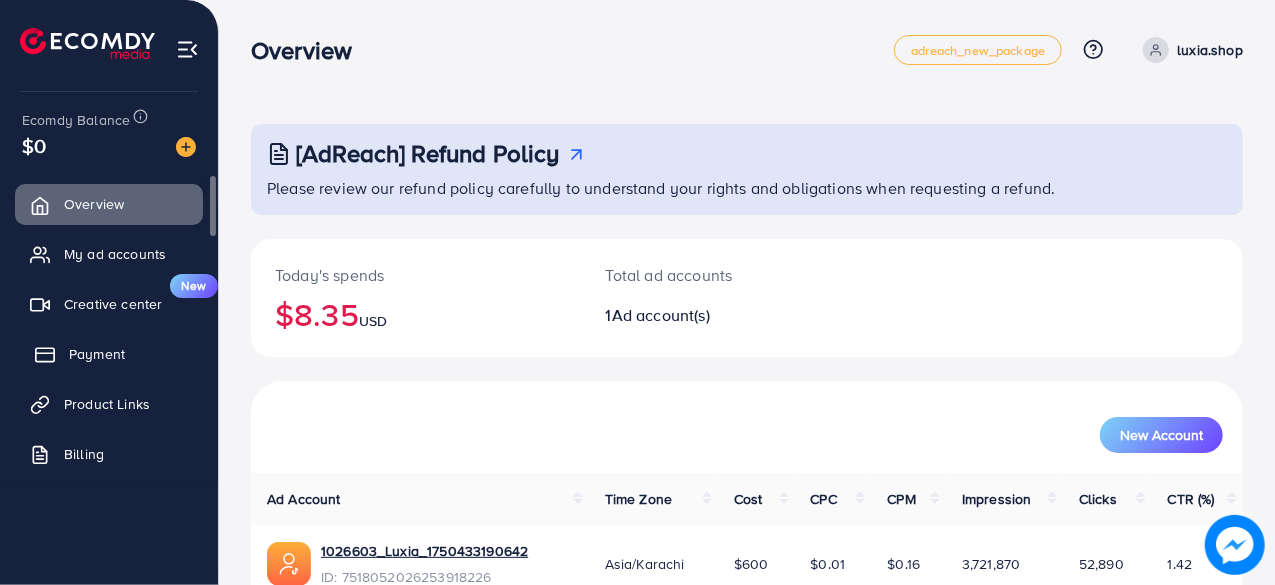 click on "Payment" at bounding box center [109, 354] 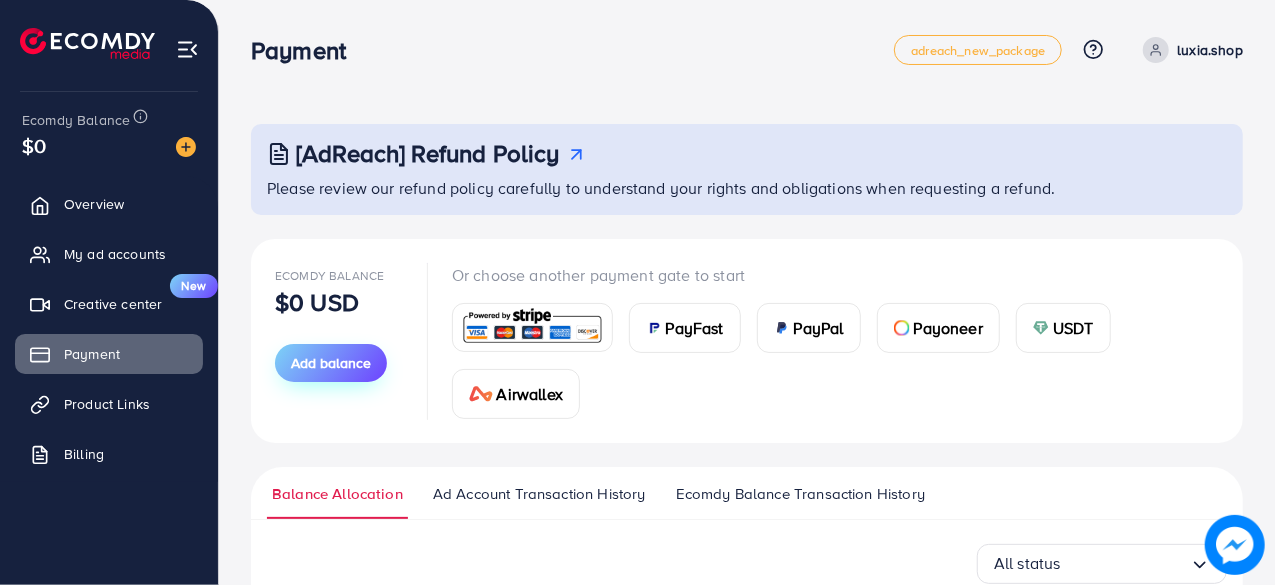 click on "Add balance" at bounding box center [331, 363] 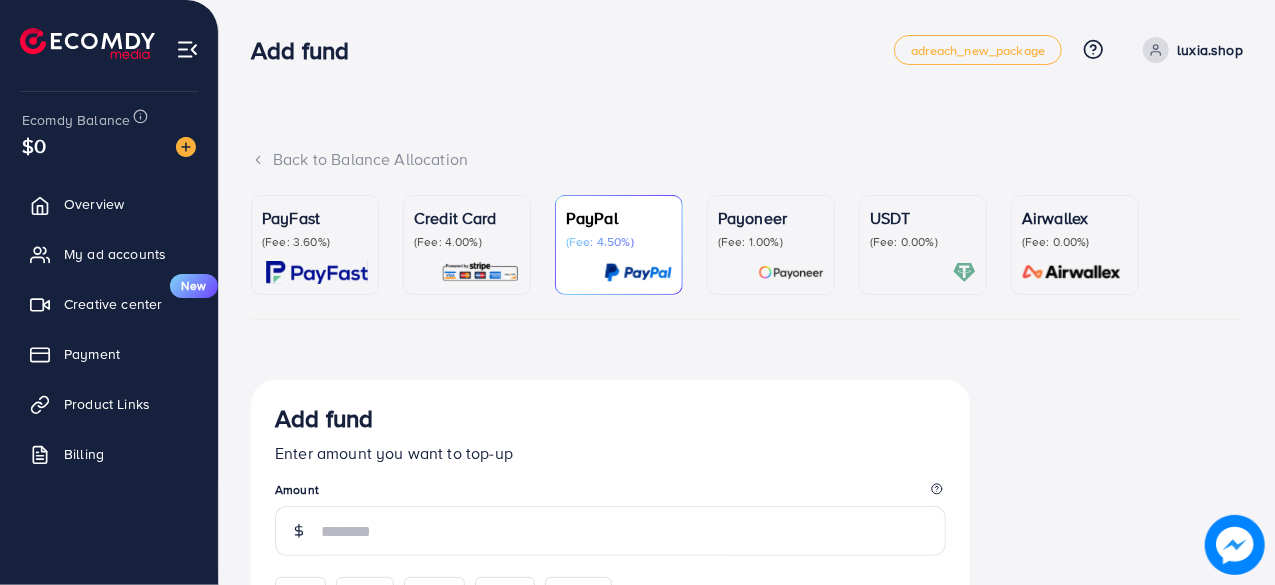 click on "(Fee: 3.60%)" at bounding box center [315, 242] 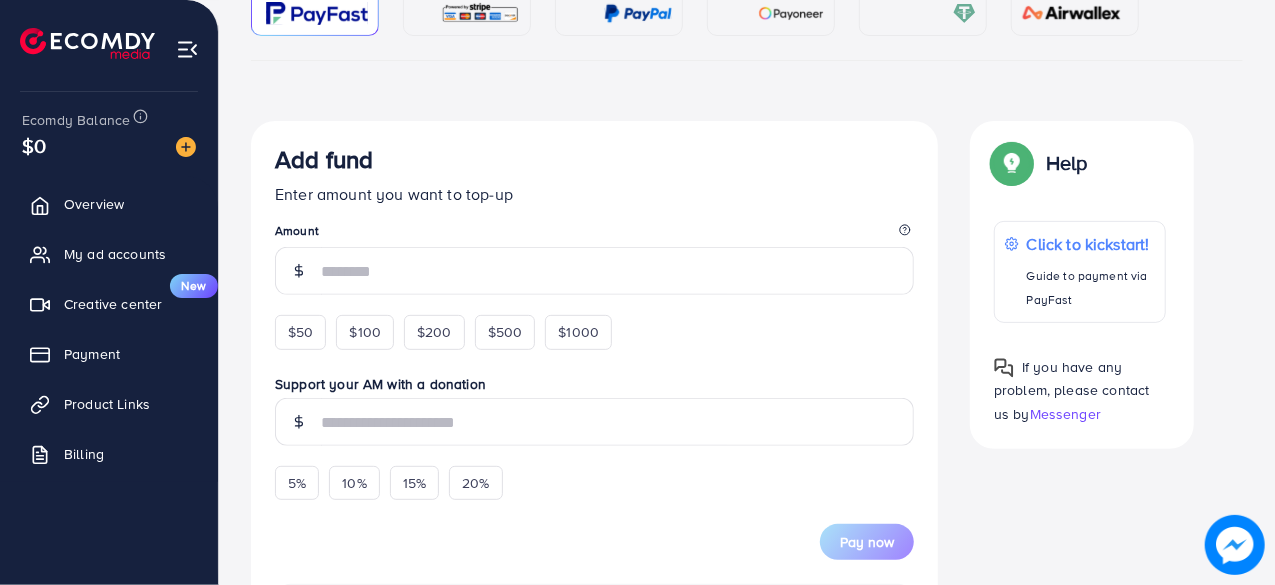 scroll, scrollTop: 260, scrollLeft: 0, axis: vertical 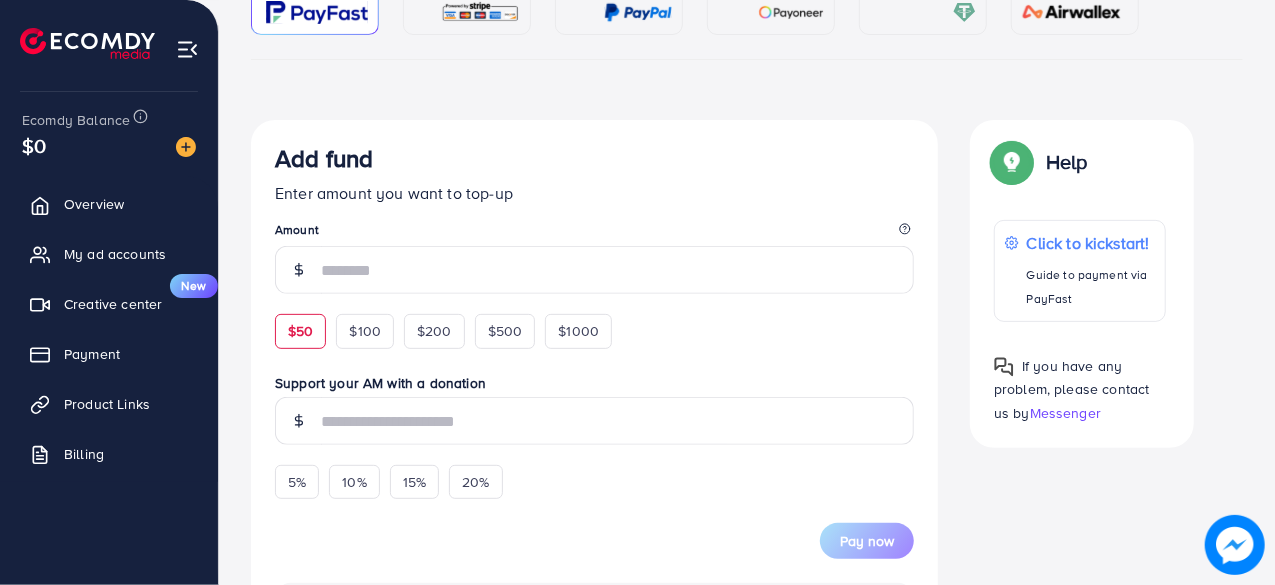 click on "$50" at bounding box center [300, 331] 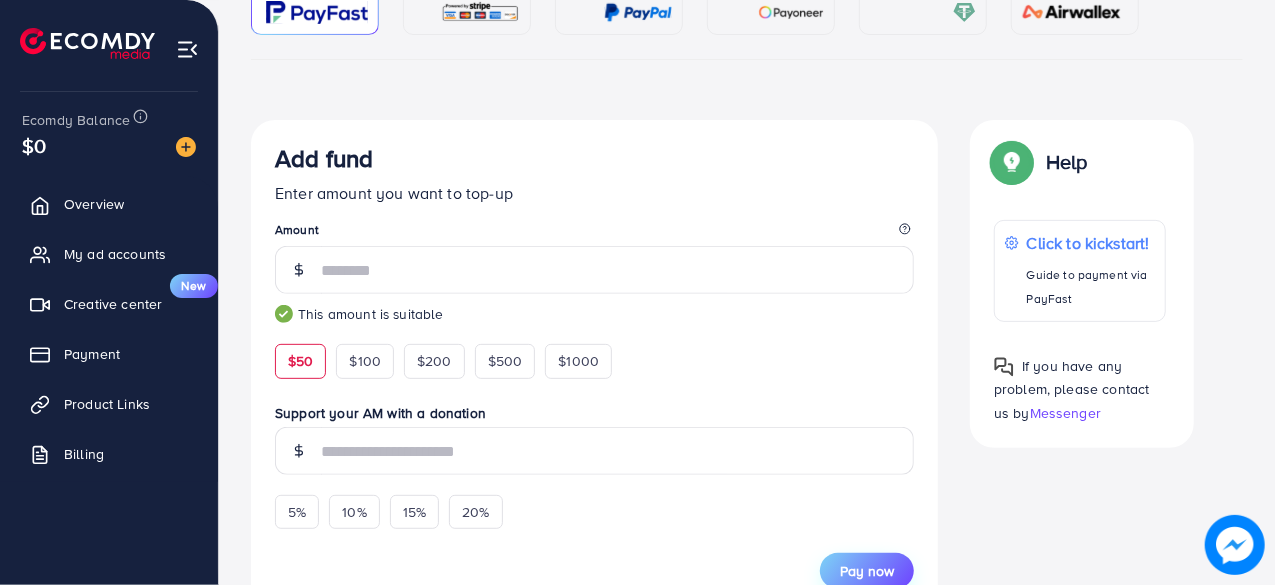click on "Pay now" at bounding box center (867, 571) 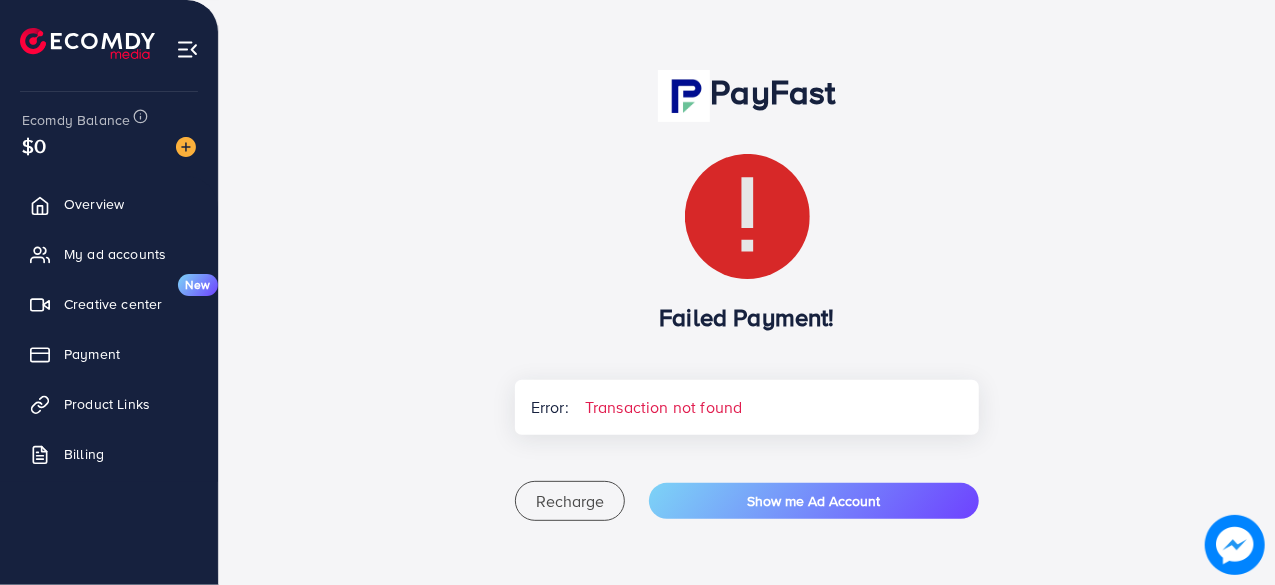 scroll, scrollTop: 227, scrollLeft: 0, axis: vertical 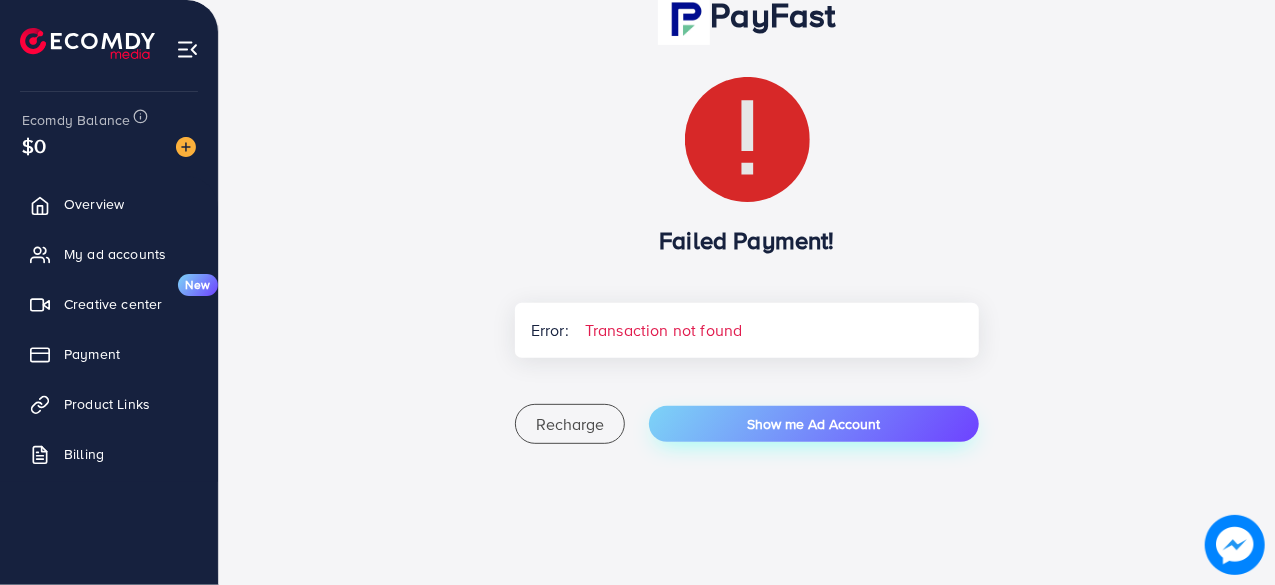 click on "Show me Ad Account" at bounding box center (814, 424) 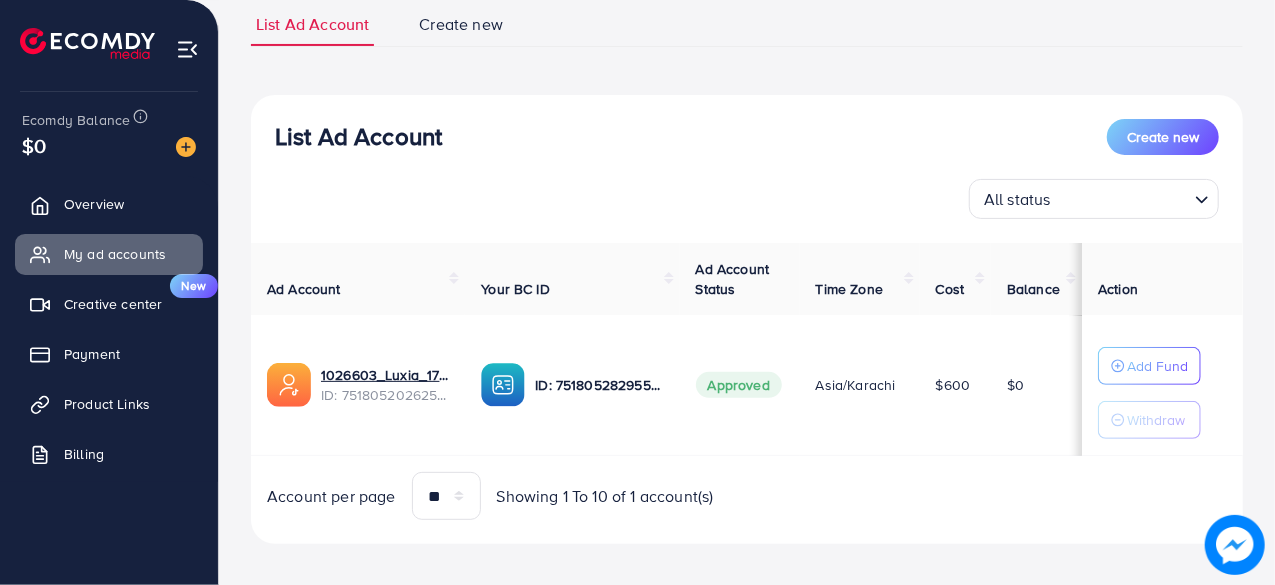 scroll, scrollTop: 158, scrollLeft: 0, axis: vertical 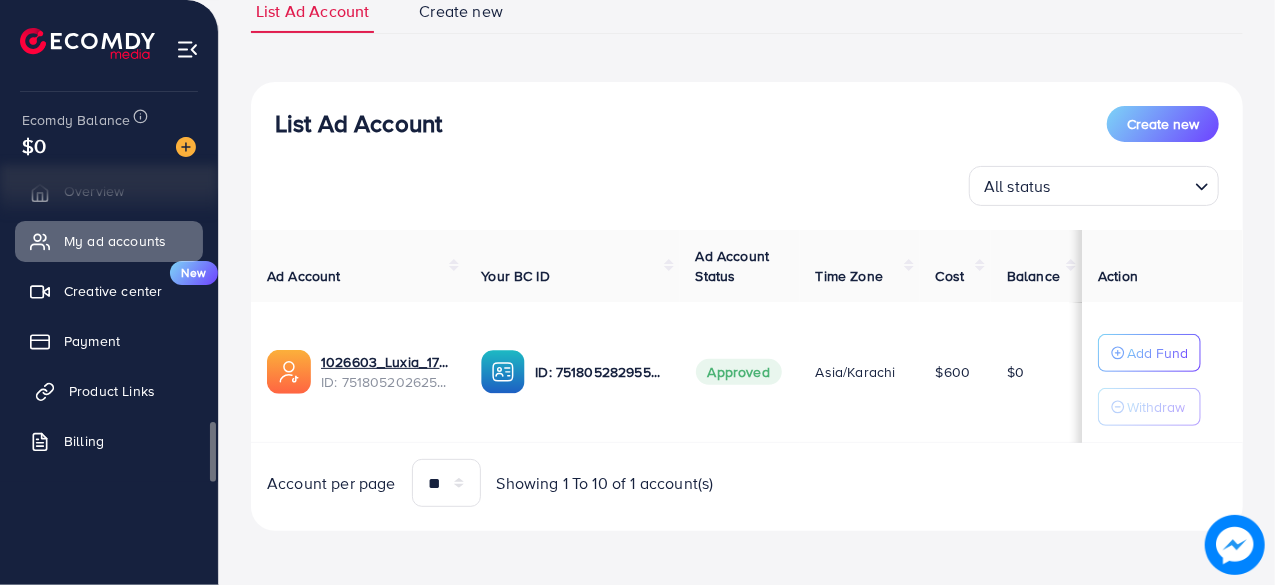 click on "Product Links" at bounding box center (109, 391) 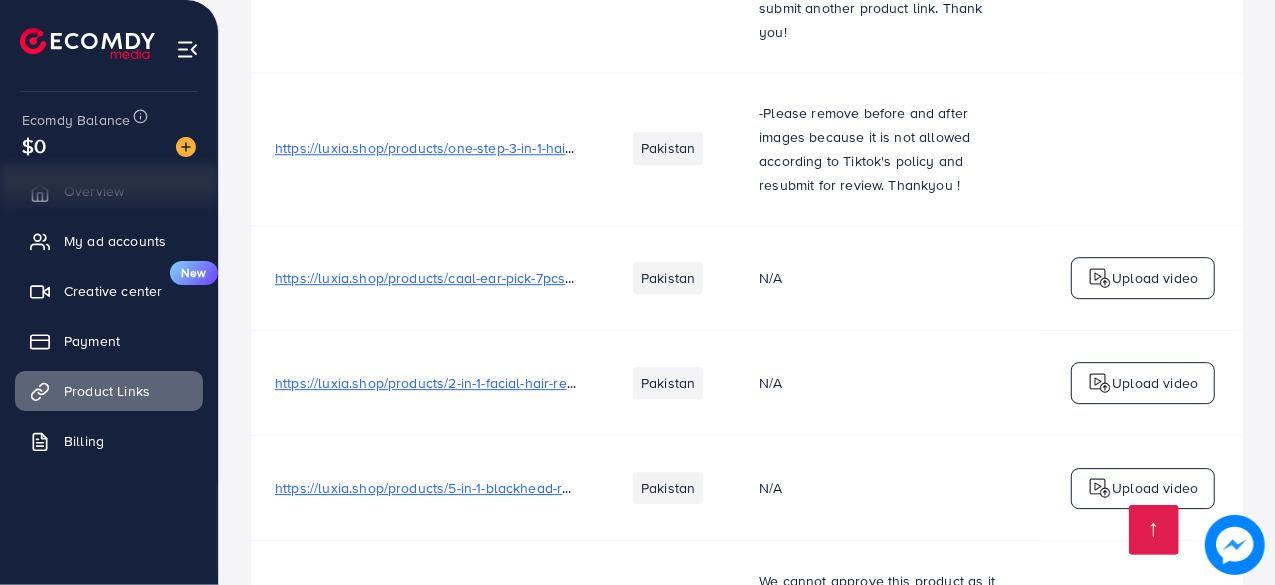 scroll, scrollTop: 3183, scrollLeft: 0, axis: vertical 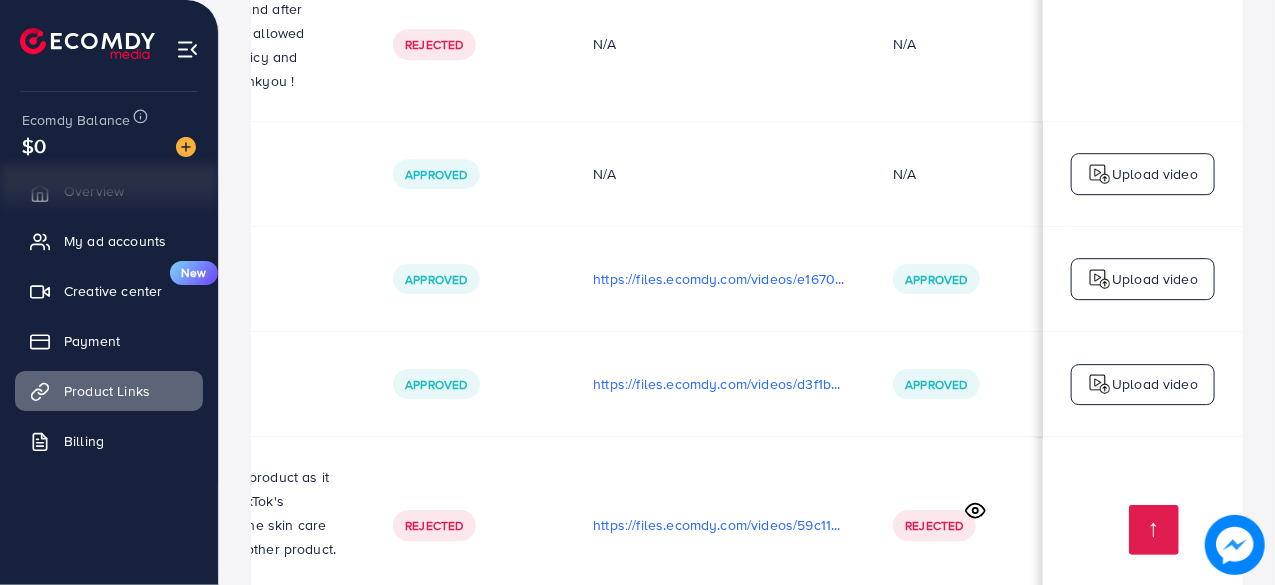 click 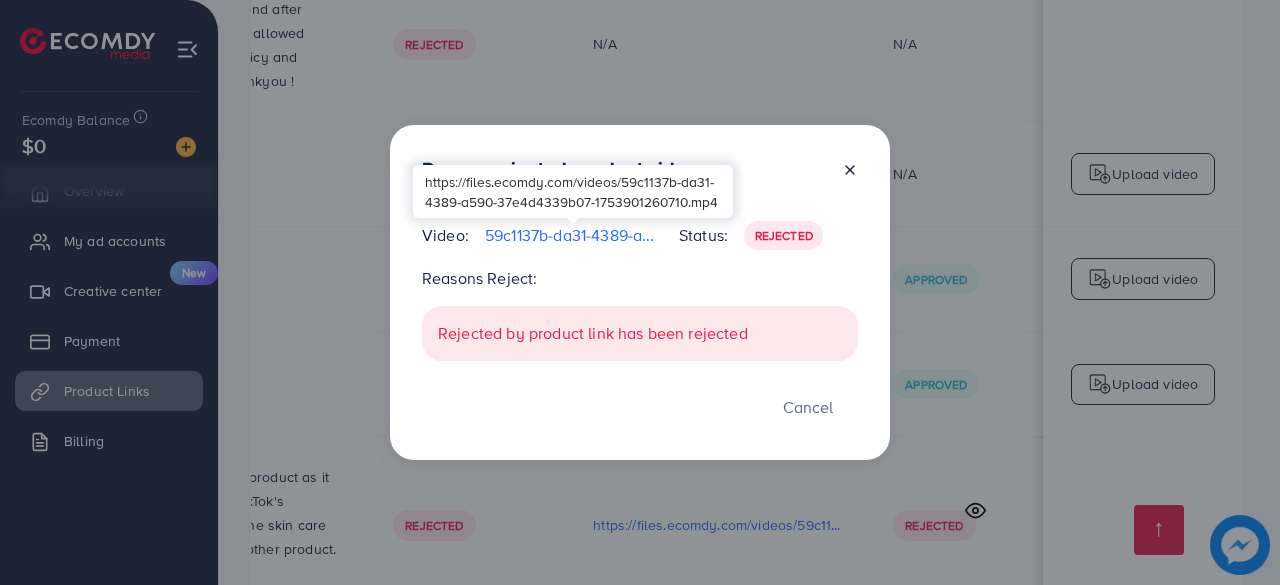 click on "59c1137b-da31-4389-a590-37e4d4339b07-1753901260710.mp4" at bounding box center (574, 235) 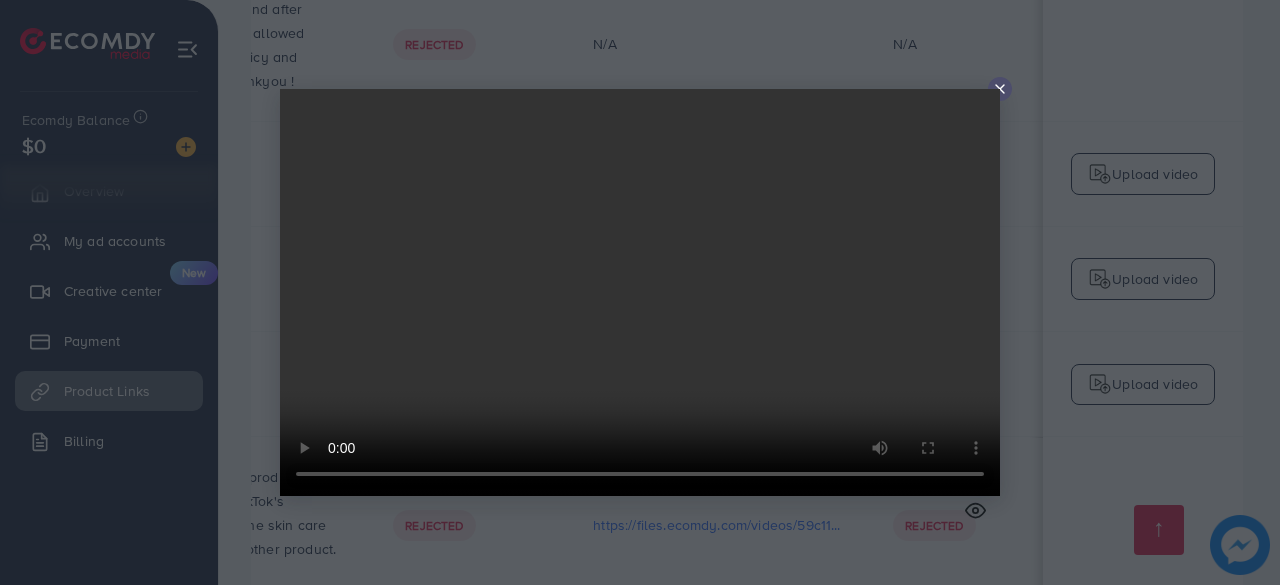 click at bounding box center (640, 292) 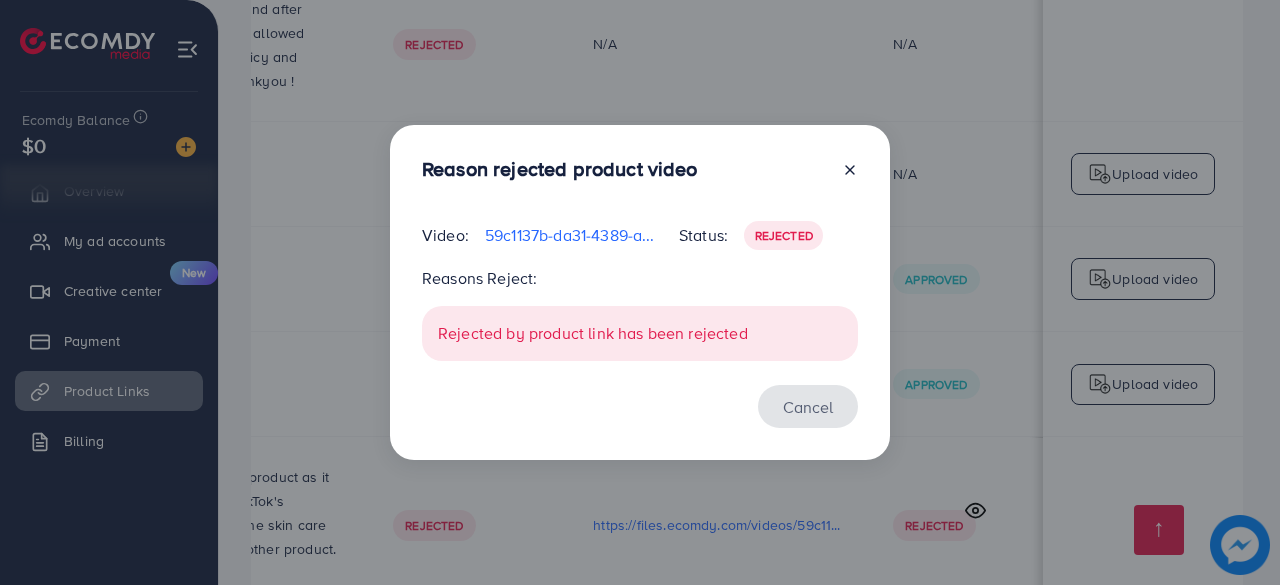 click on "Cancel" at bounding box center (808, 406) 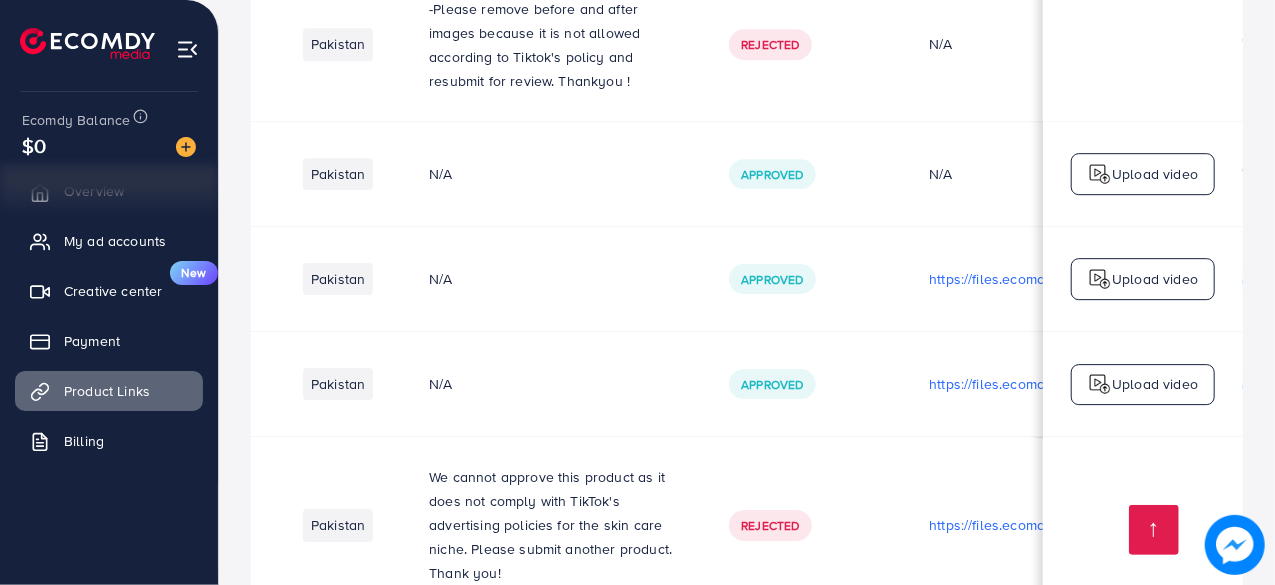 scroll, scrollTop: 0, scrollLeft: 0, axis: both 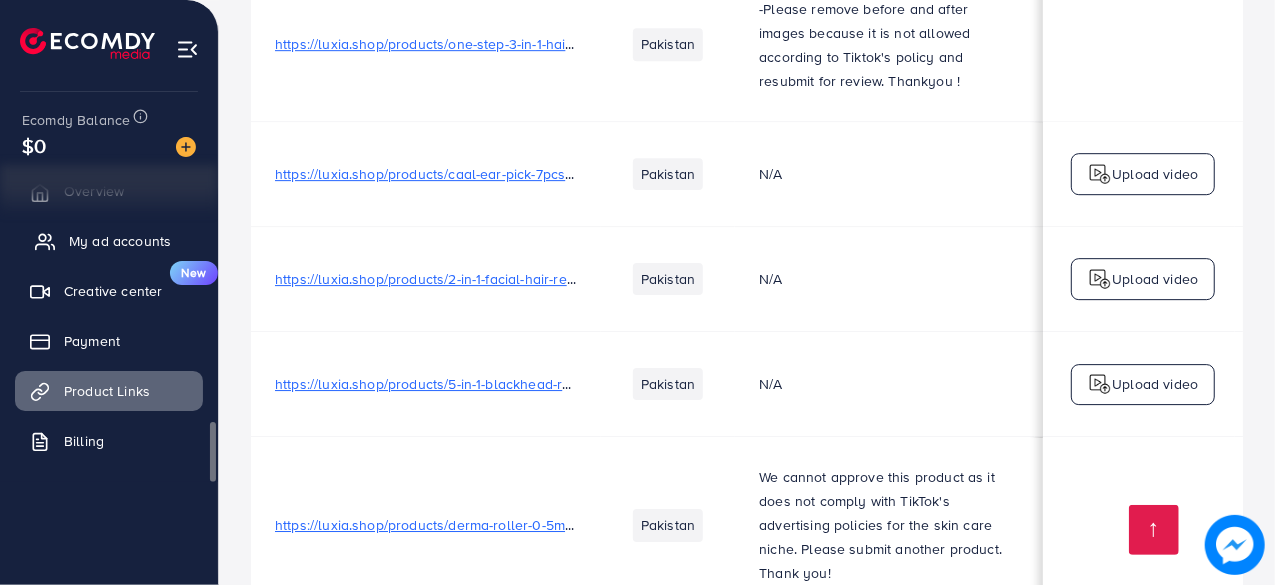 click on "My ad accounts" at bounding box center [120, 241] 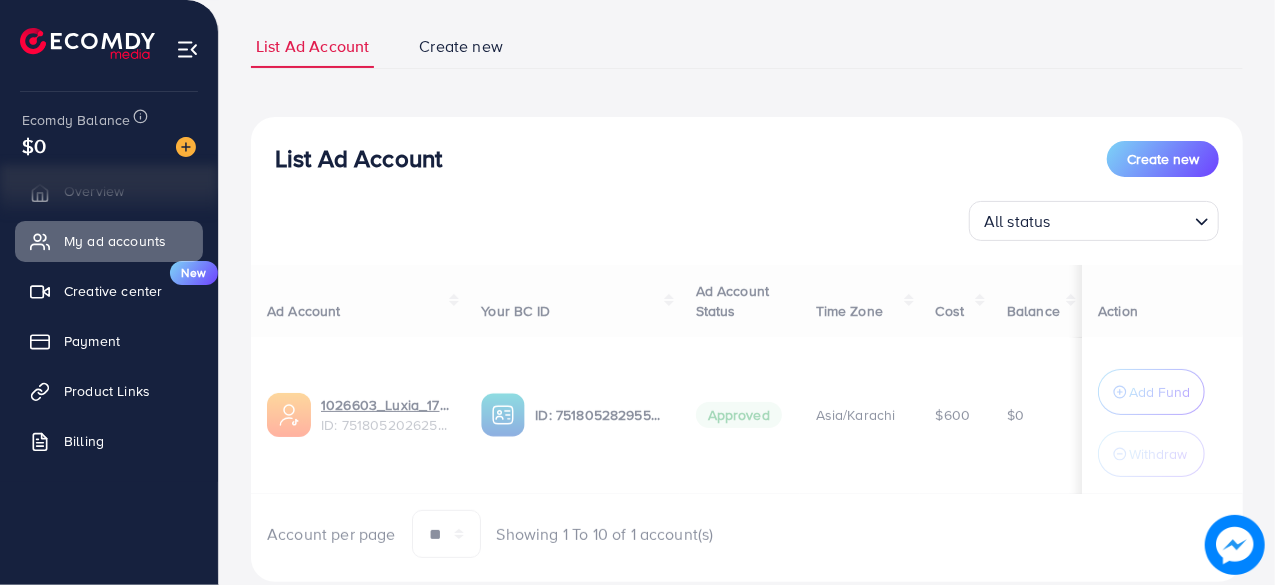 scroll, scrollTop: 174, scrollLeft: 0, axis: vertical 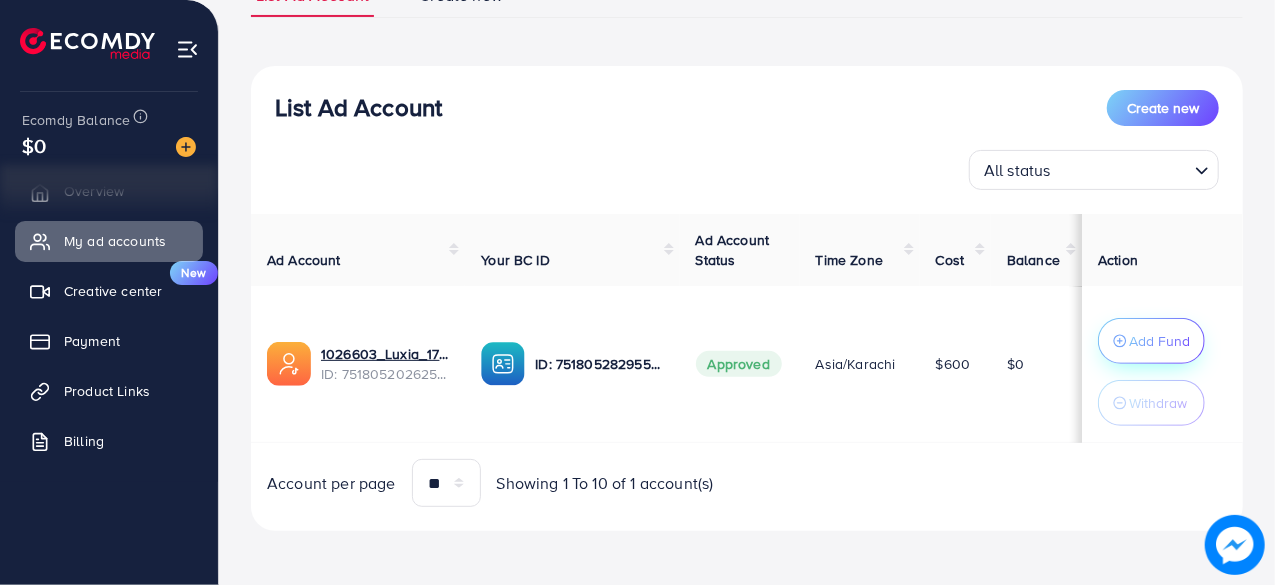 click on "Add Fund" at bounding box center [1151, 341] 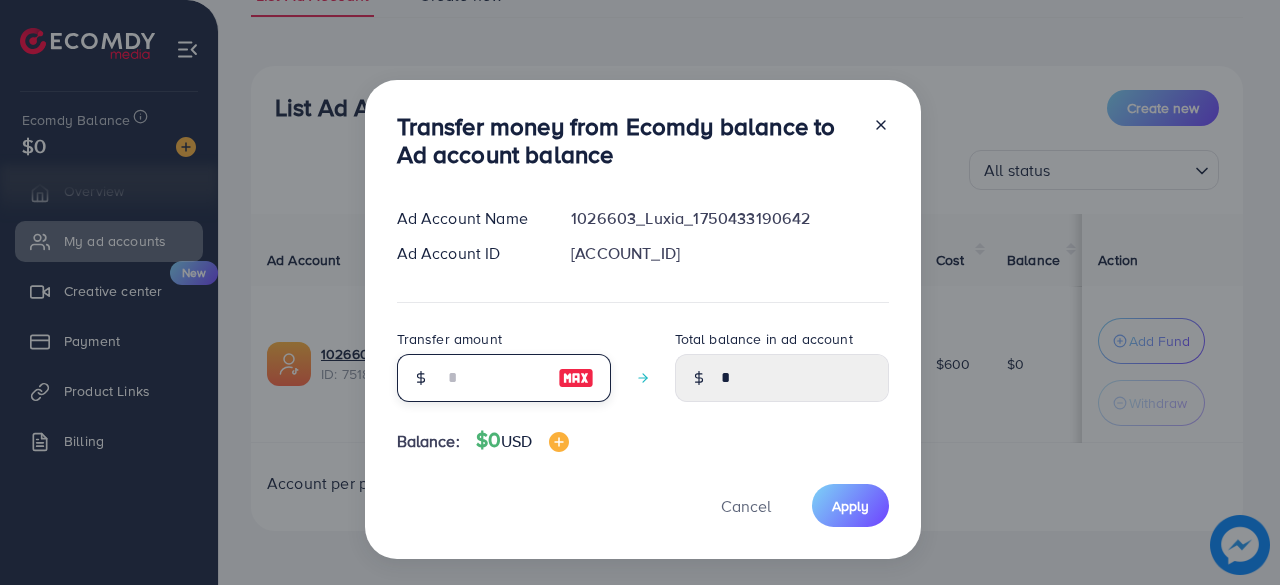click at bounding box center [493, 378] 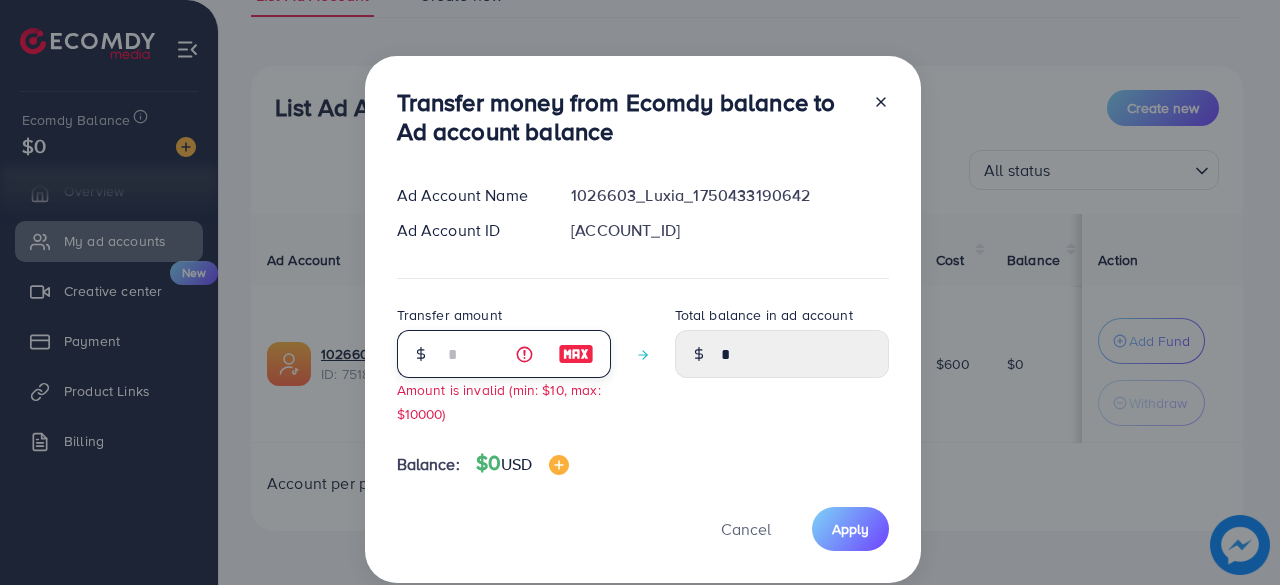 type on "*" 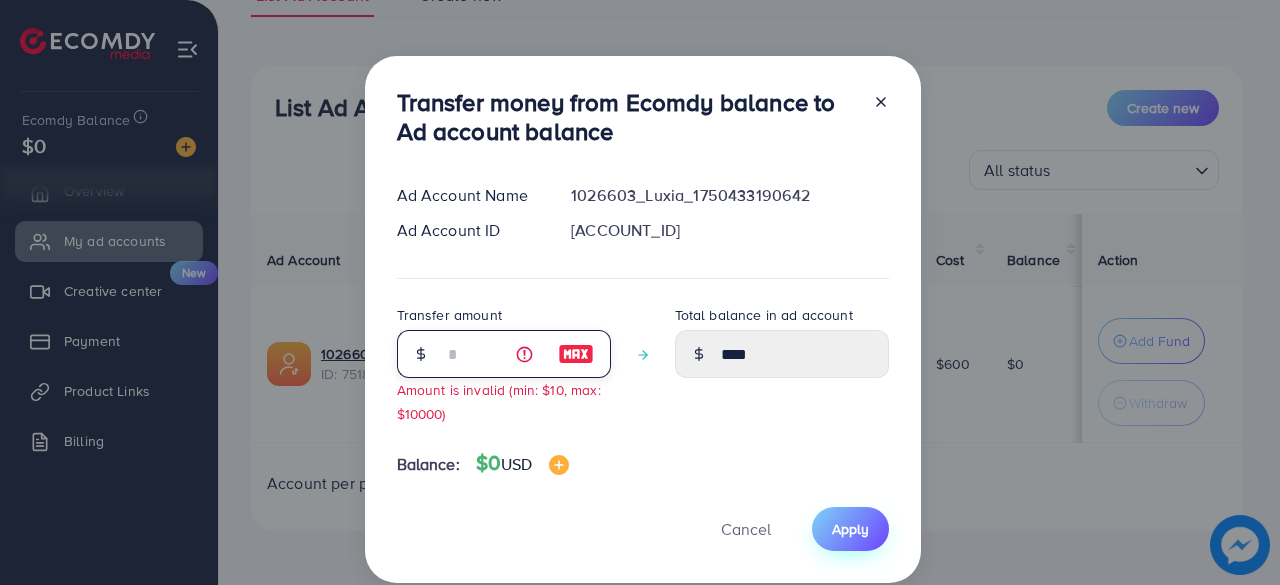 type on "**" 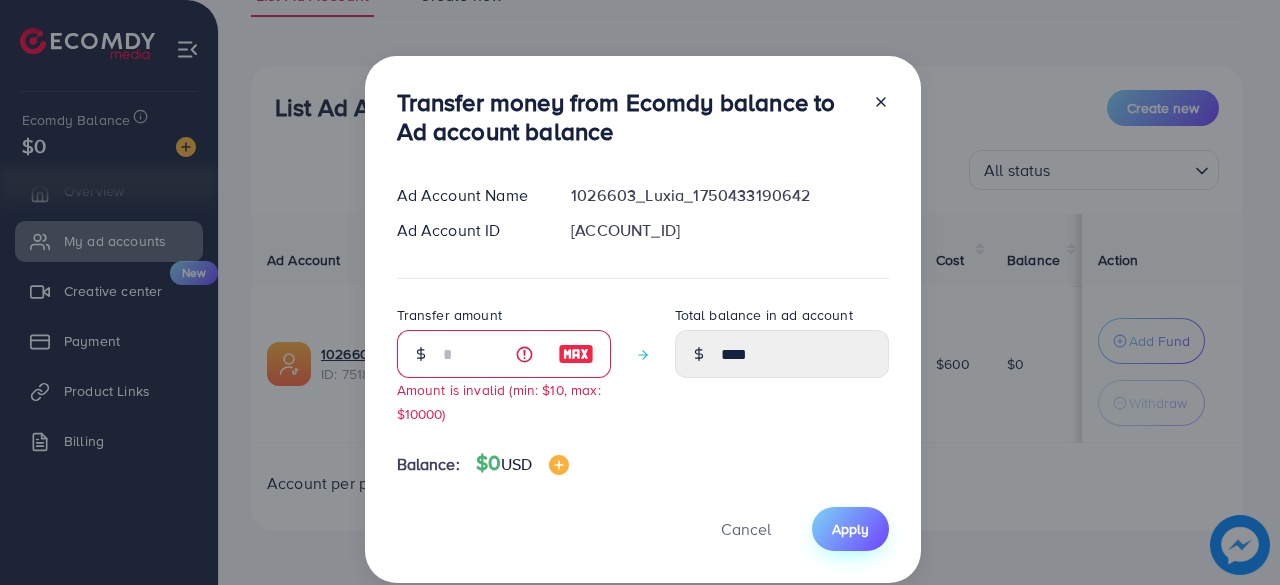 click on "Apply" at bounding box center (850, 529) 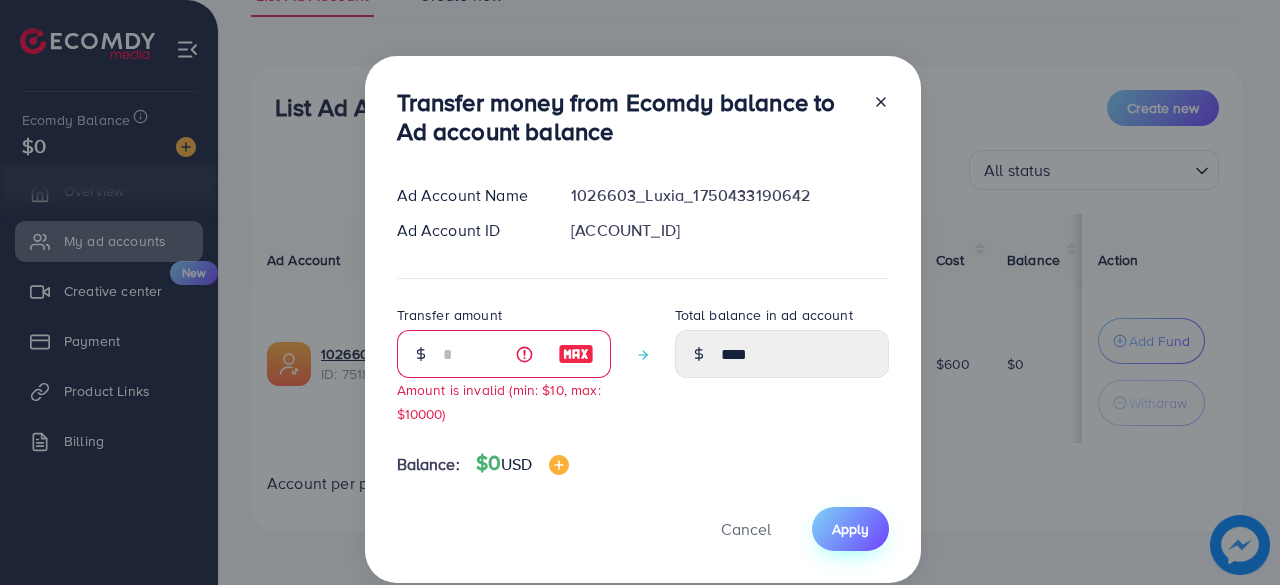 click on "Apply" at bounding box center (850, 529) 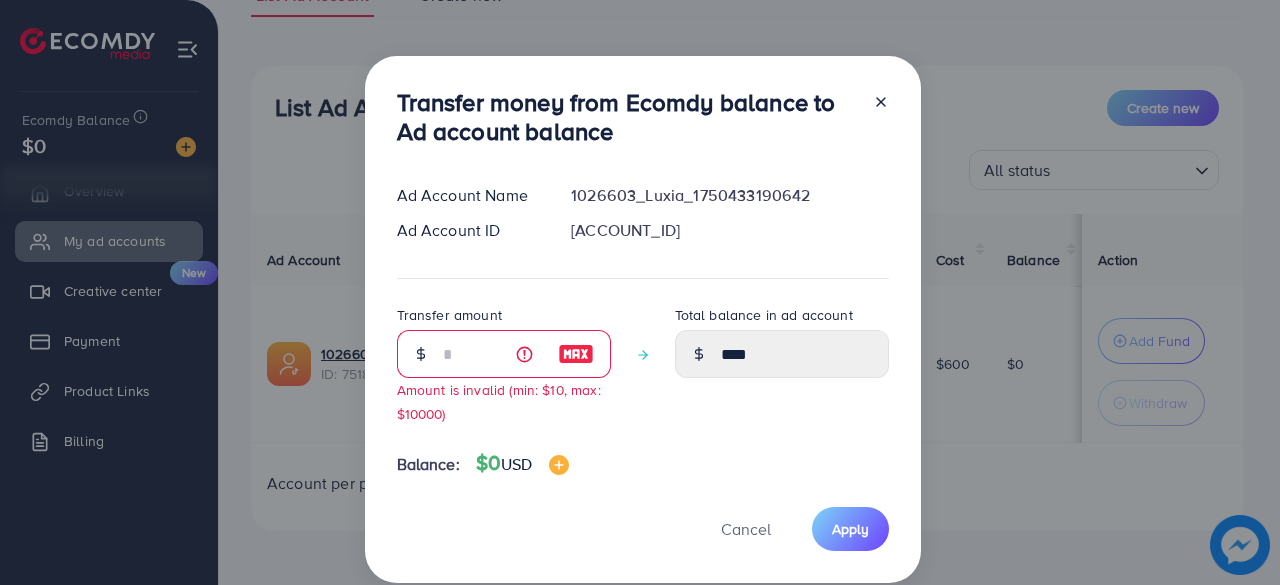 click 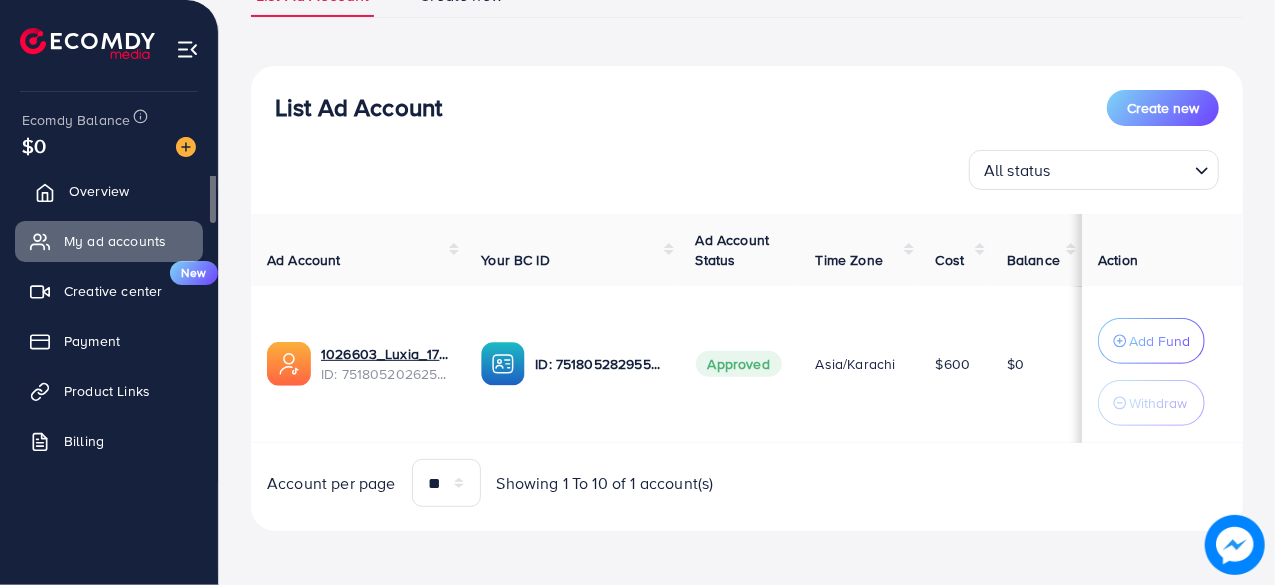 scroll, scrollTop: 0, scrollLeft: 0, axis: both 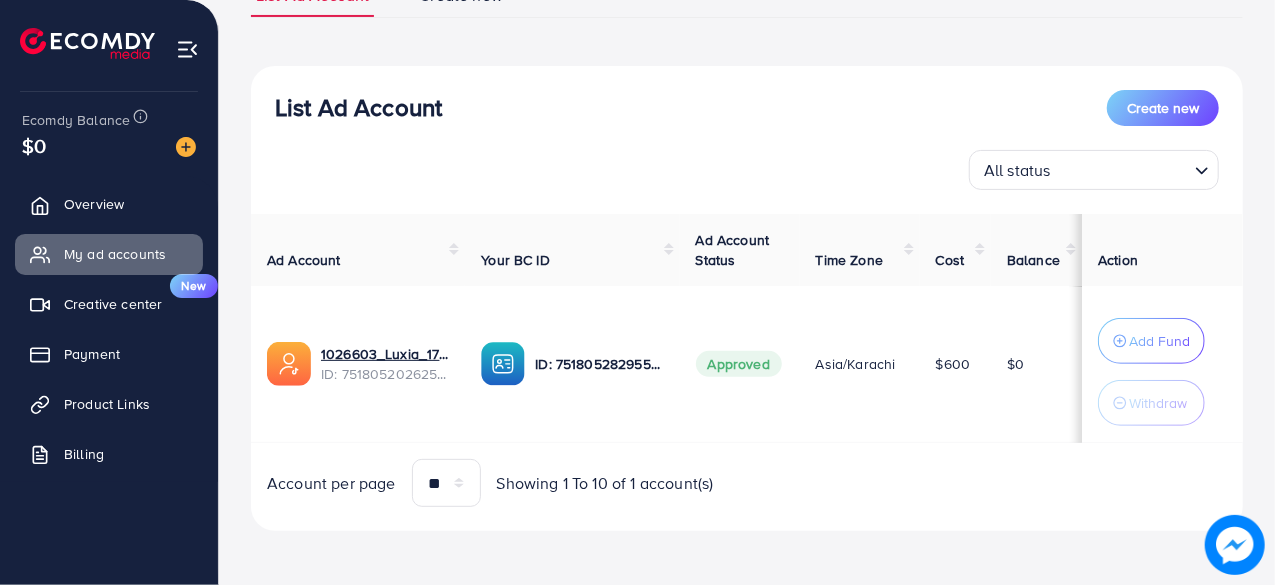 click on "$0" at bounding box center (109, 145) 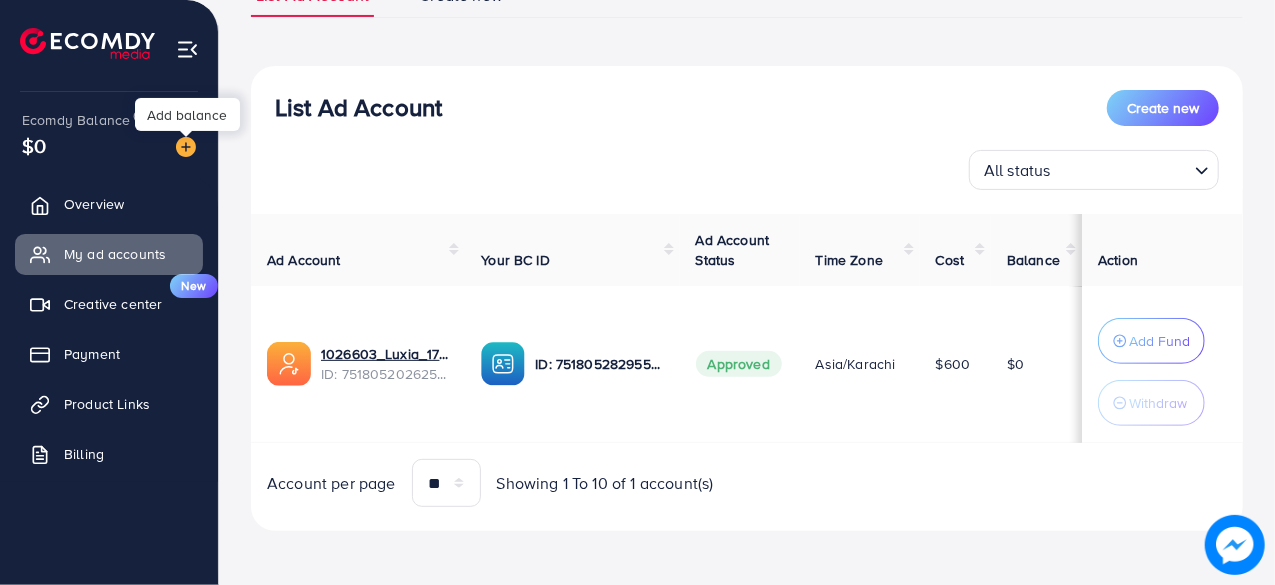 click at bounding box center [186, 147] 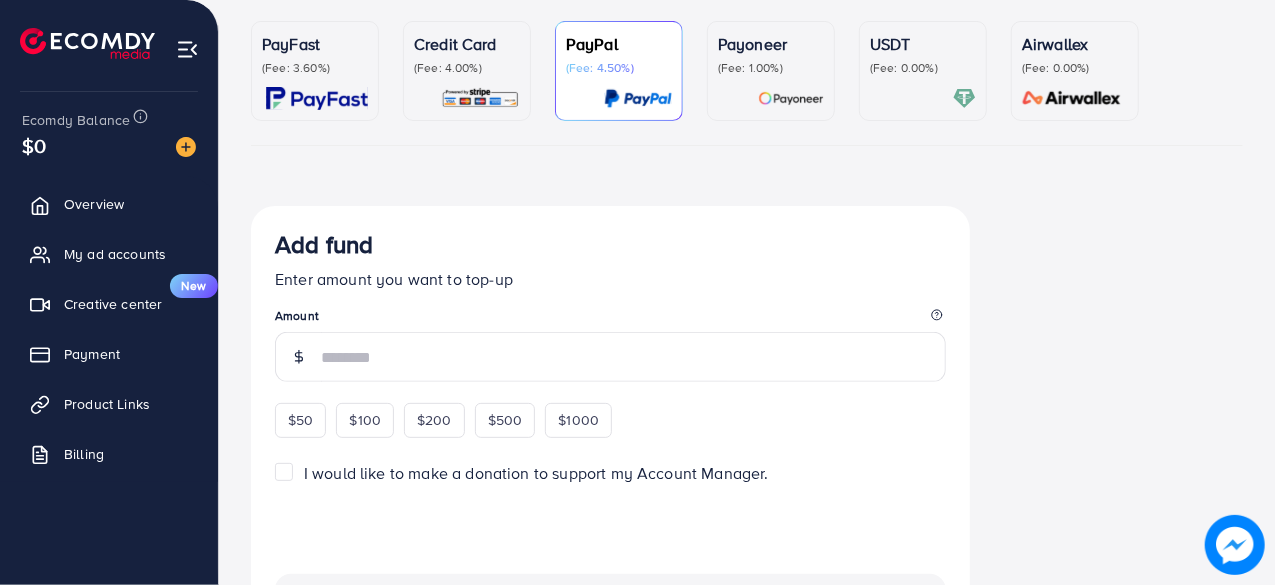 scroll, scrollTop: 0, scrollLeft: 0, axis: both 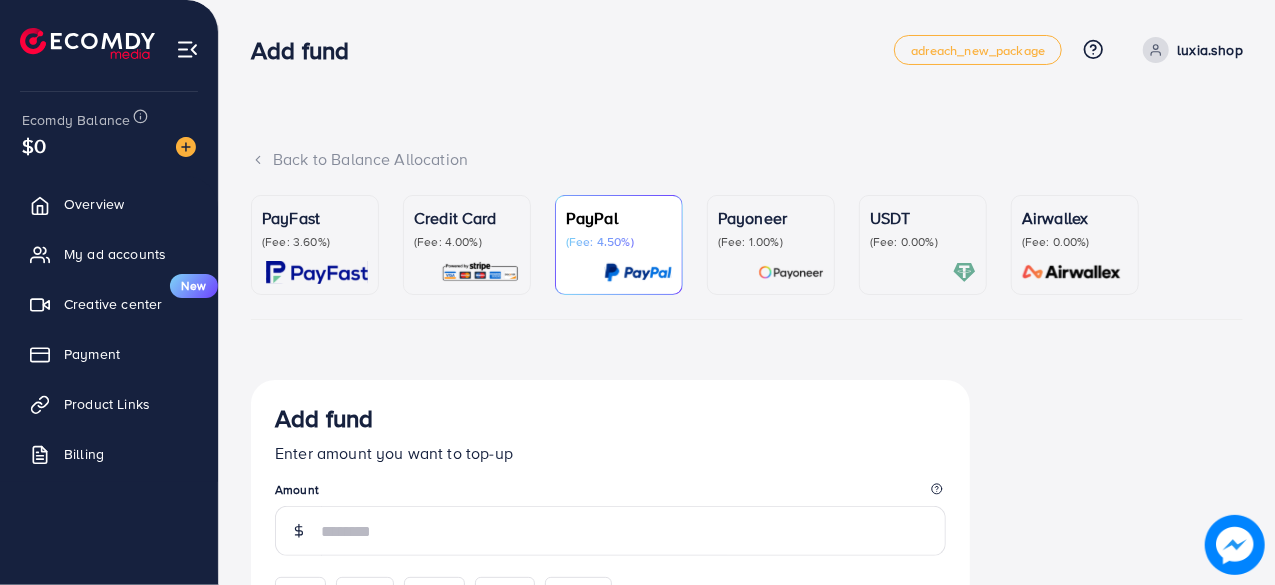 click on "Payoneer   (Fee: 1.00%)" at bounding box center [771, 245] 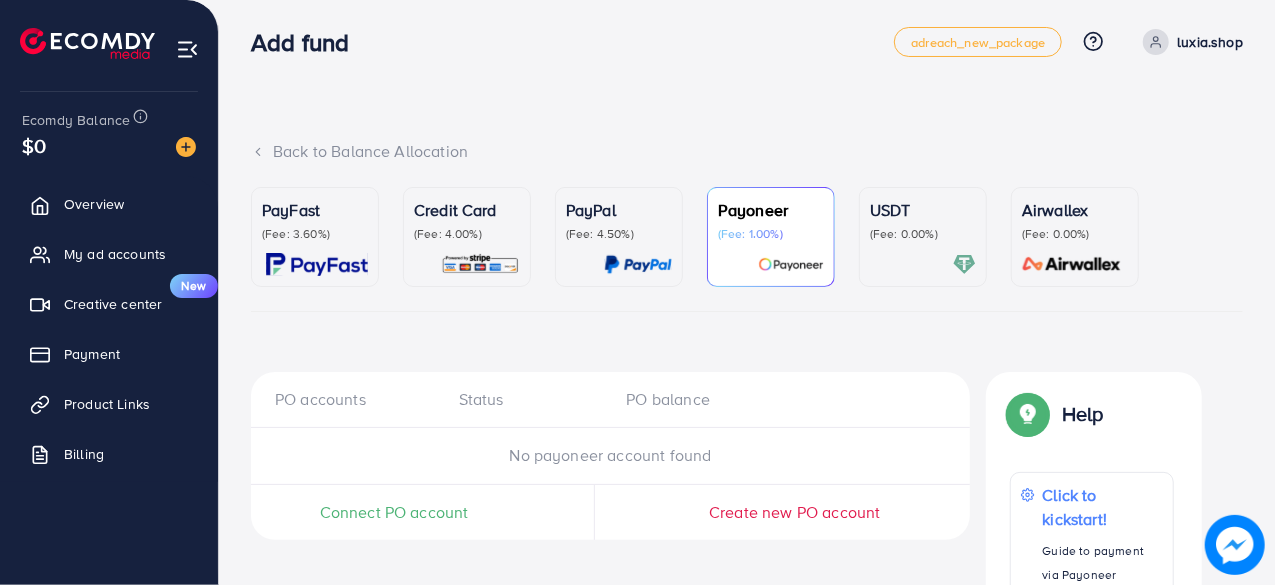 scroll, scrollTop: 6, scrollLeft: 0, axis: vertical 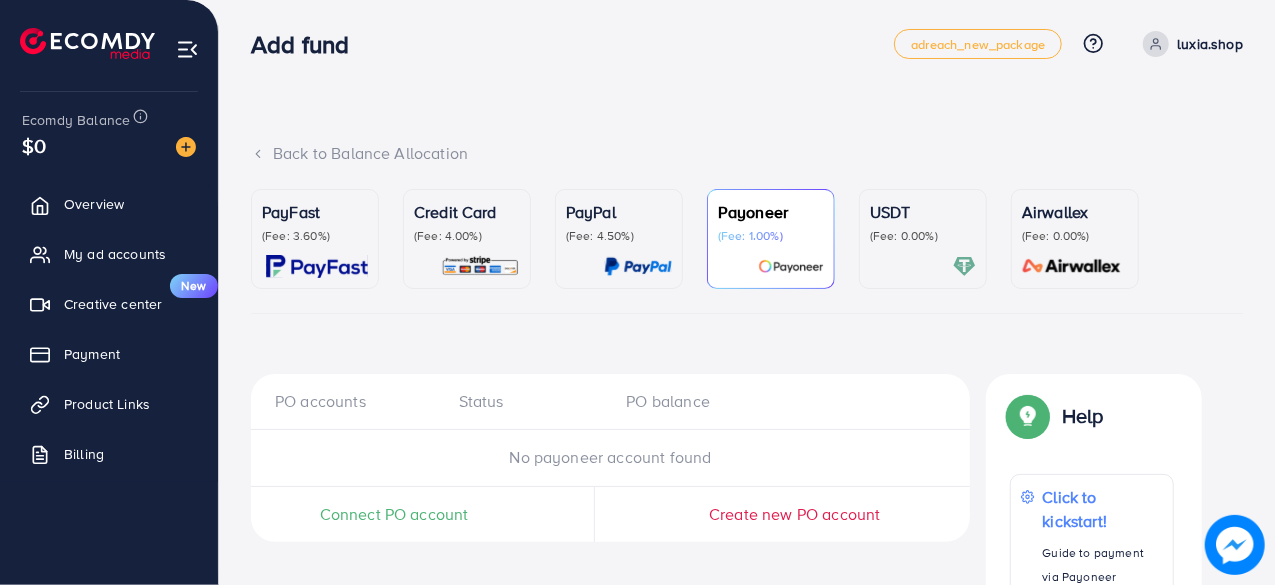 click on "PayFast   (Fee: 3.60%)" at bounding box center (315, 239) 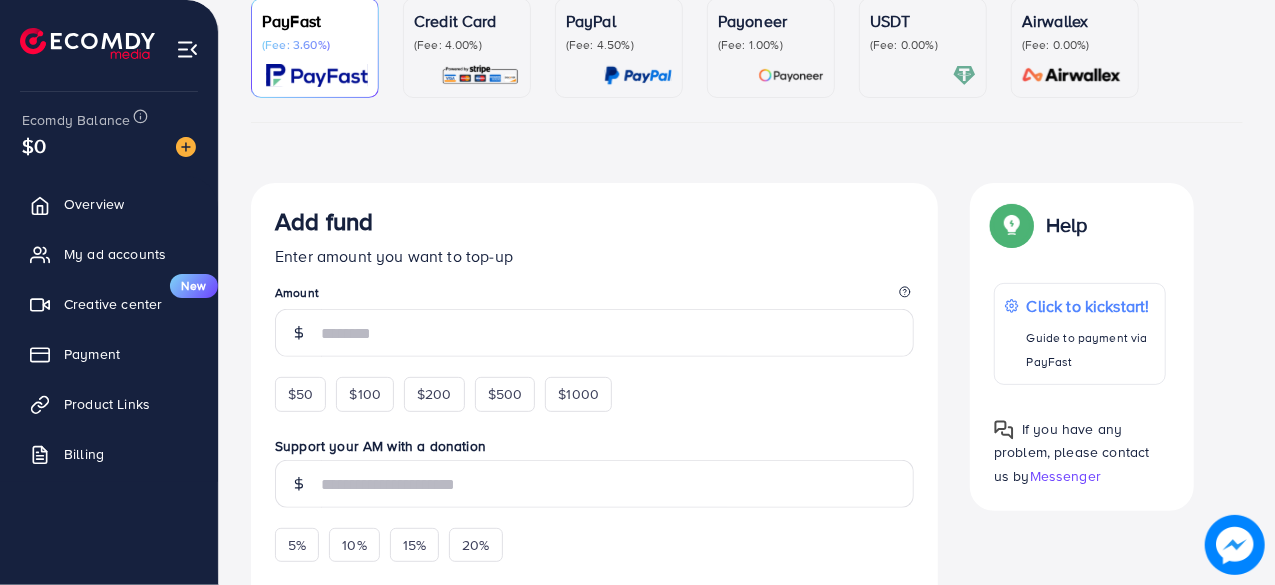 scroll, scrollTop: 198, scrollLeft: 0, axis: vertical 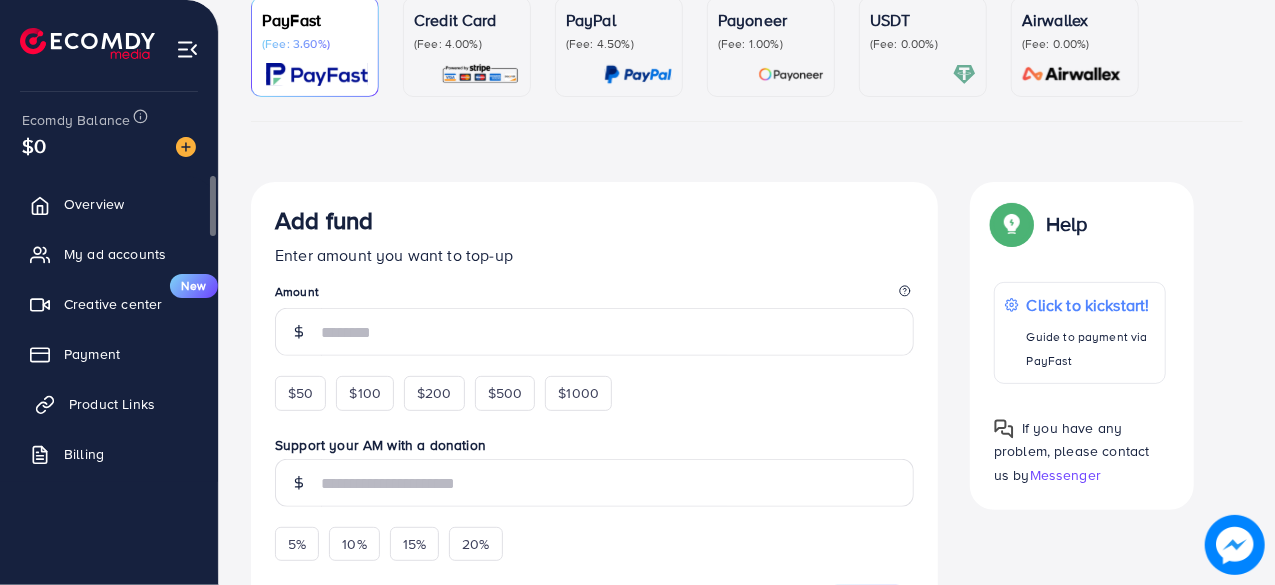click on "Product Links" at bounding box center (112, 404) 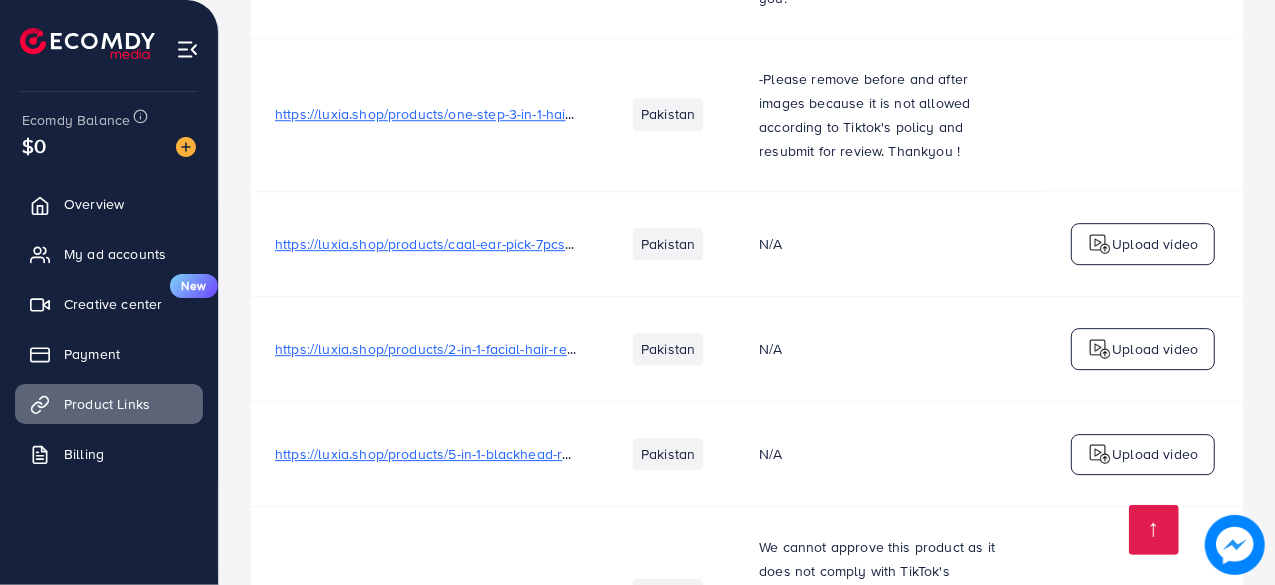 scroll, scrollTop: 3112, scrollLeft: 0, axis: vertical 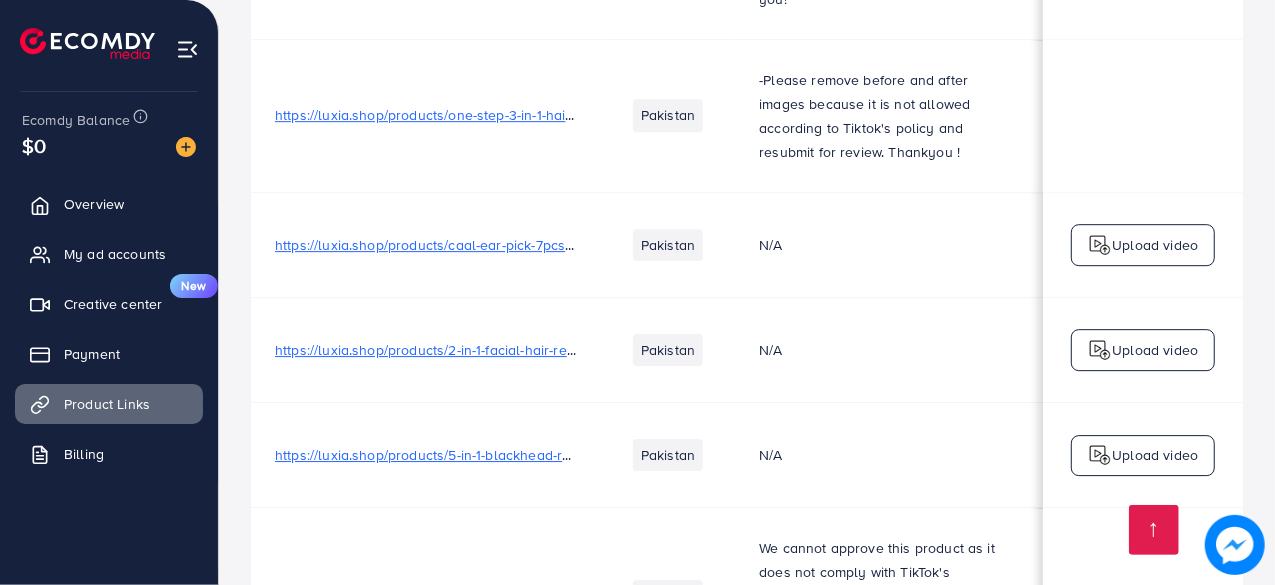 click on "https://luxia.shop/products/2-in-1-facial-hair-remover" at bounding box center (441, 350) 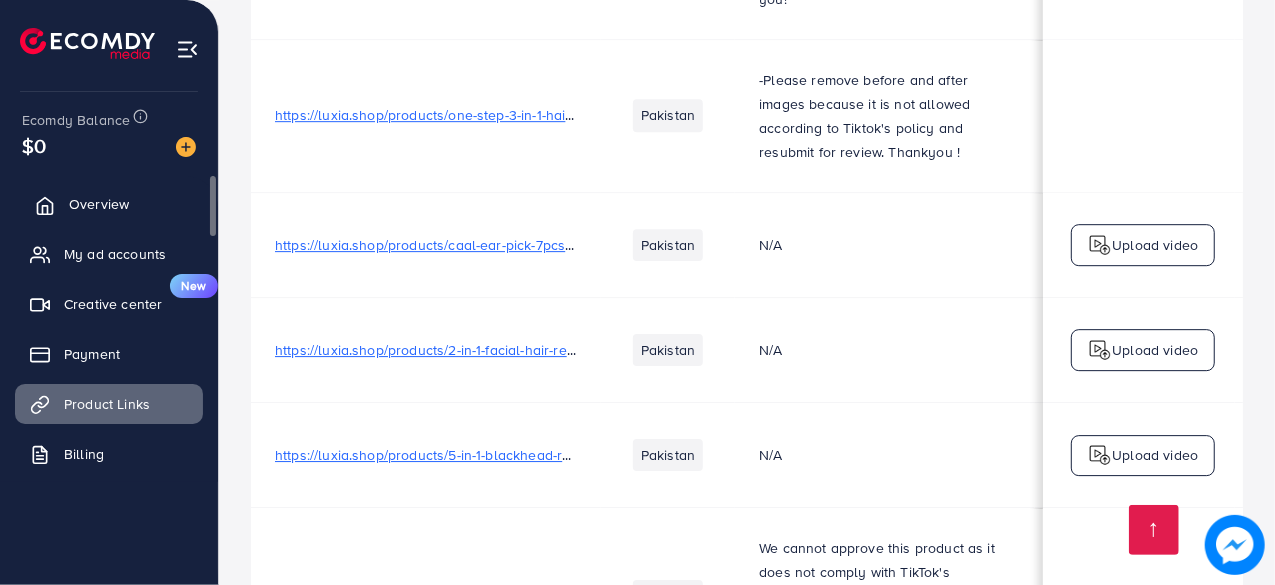 click on "Overview" at bounding box center [99, 204] 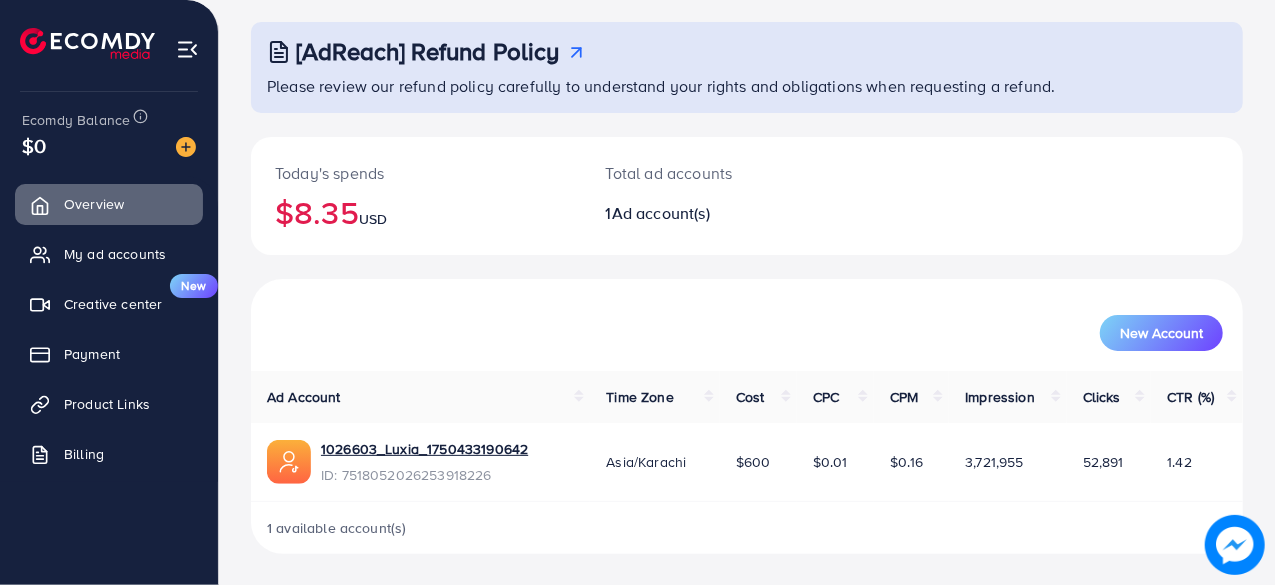 scroll, scrollTop: 102, scrollLeft: 0, axis: vertical 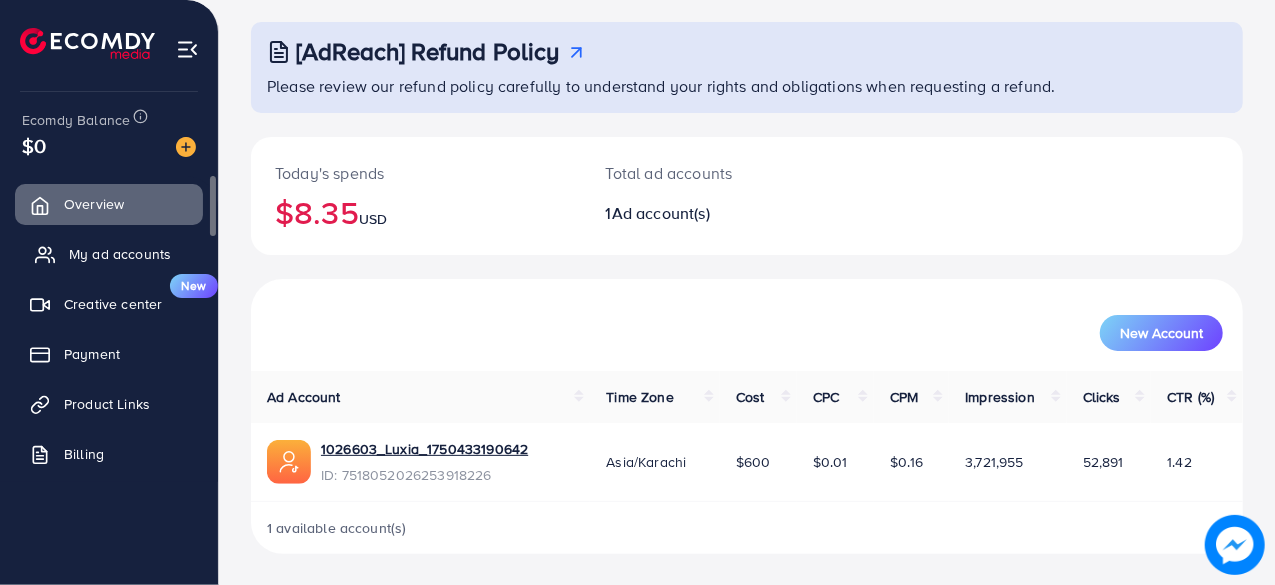 click on "My ad accounts" at bounding box center [120, 254] 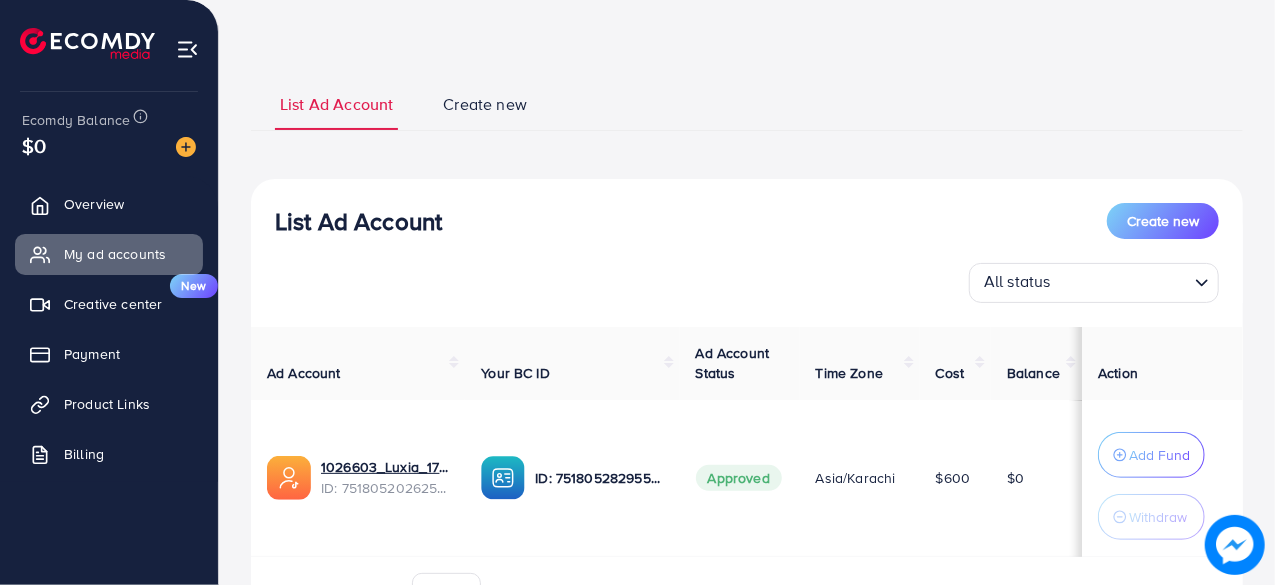 scroll, scrollTop: 0, scrollLeft: 0, axis: both 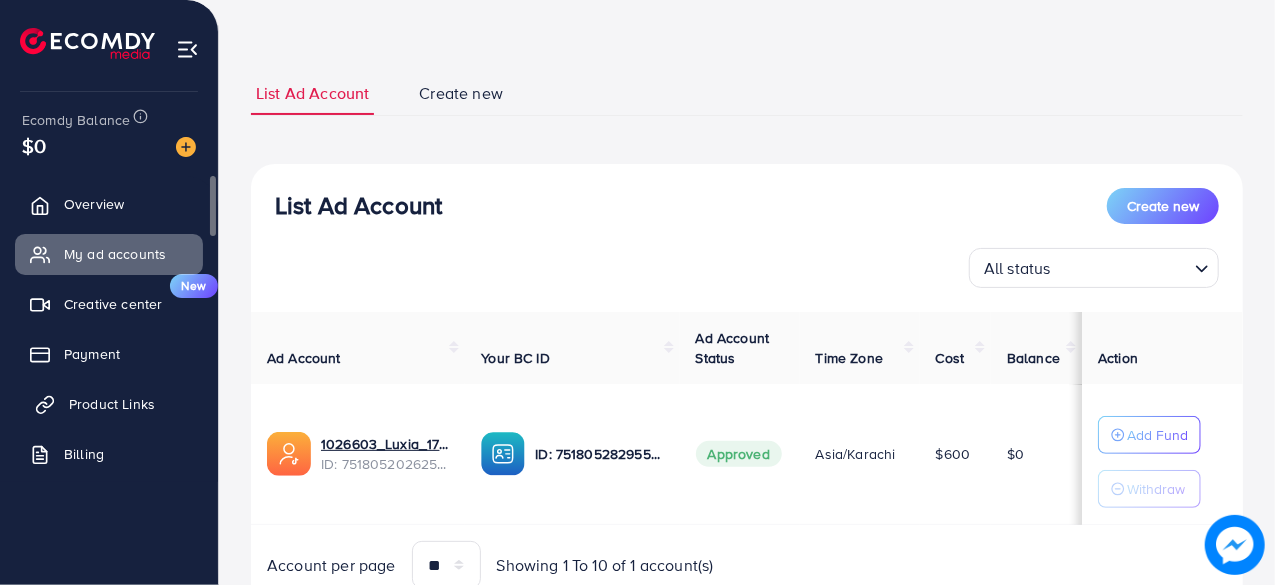 click on "Product Links" at bounding box center (112, 404) 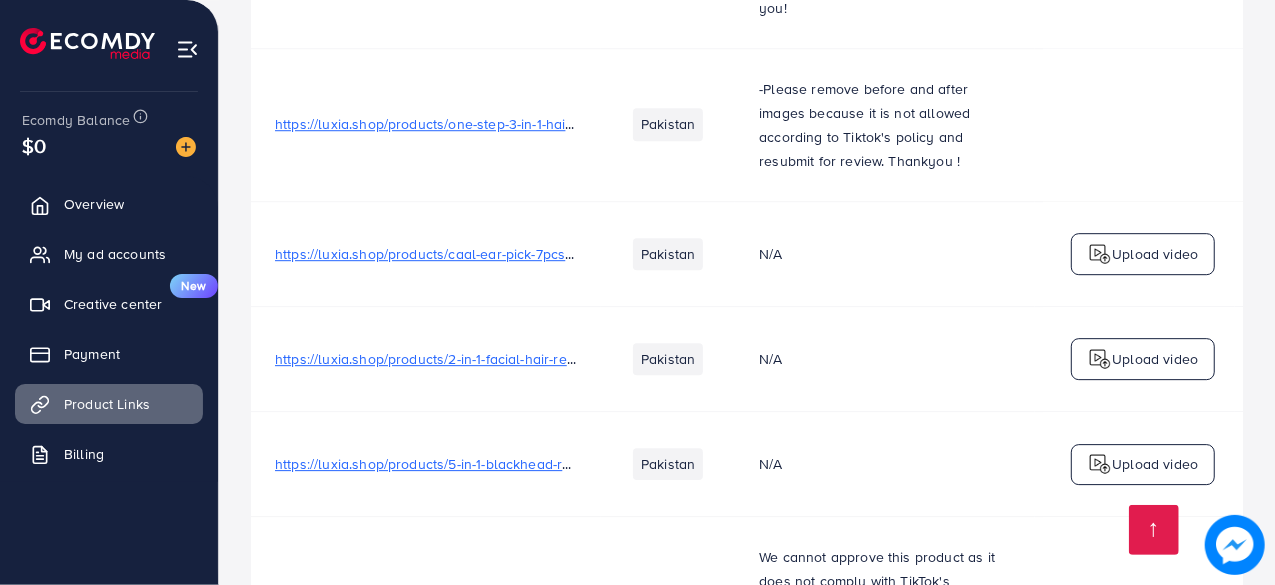 scroll, scrollTop: 3183, scrollLeft: 0, axis: vertical 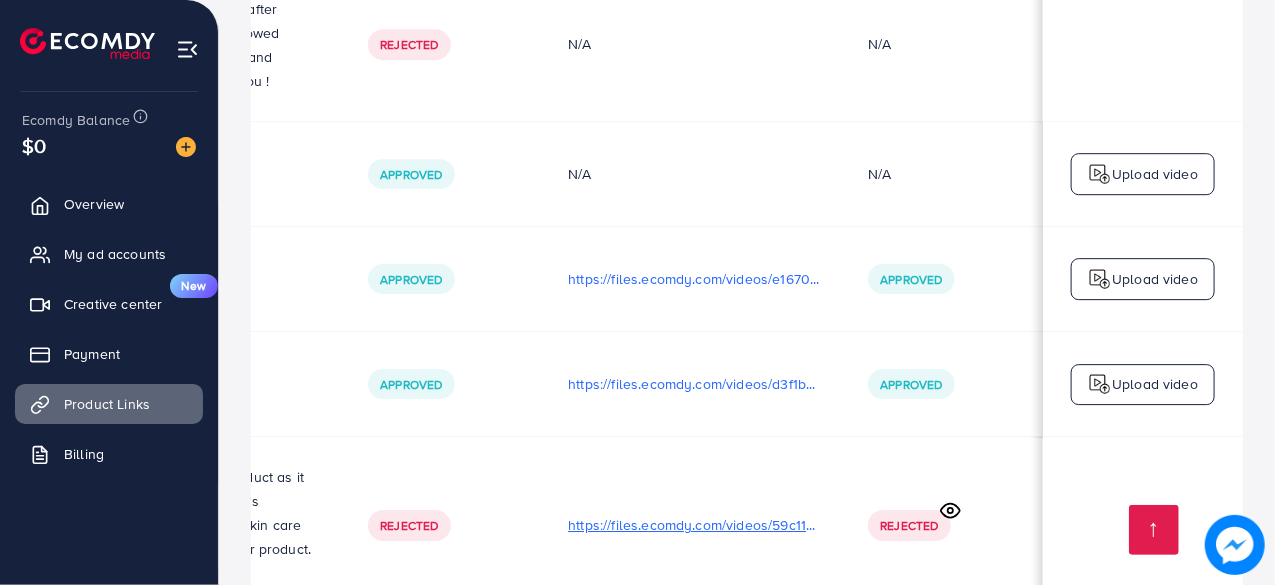 click on "https://files.ecomdy.com/videos/59c1137b-da31-4389-a590-37e4d4339b07-1753901260710.mp4" at bounding box center [694, 525] 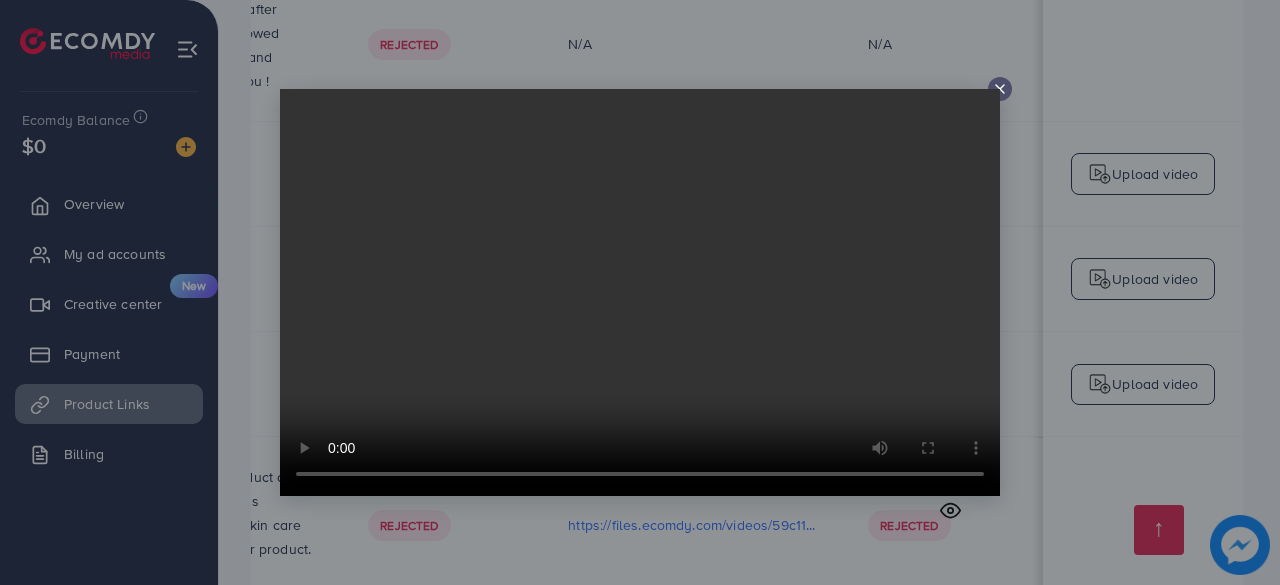 click at bounding box center [1000, 89] 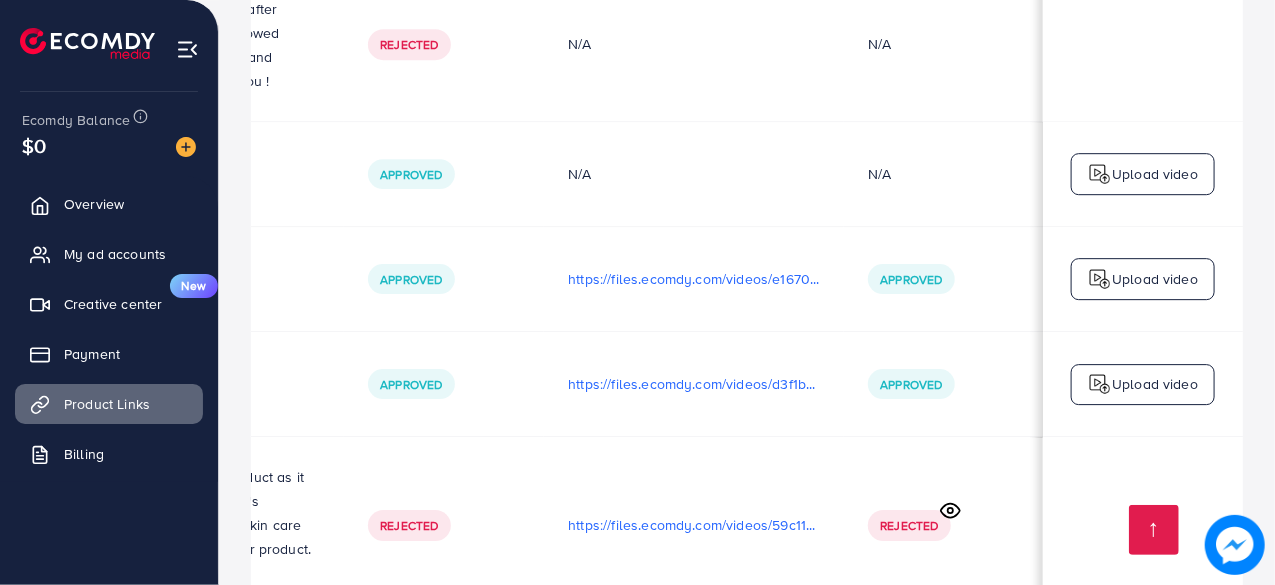 scroll, scrollTop: 0, scrollLeft: 0, axis: both 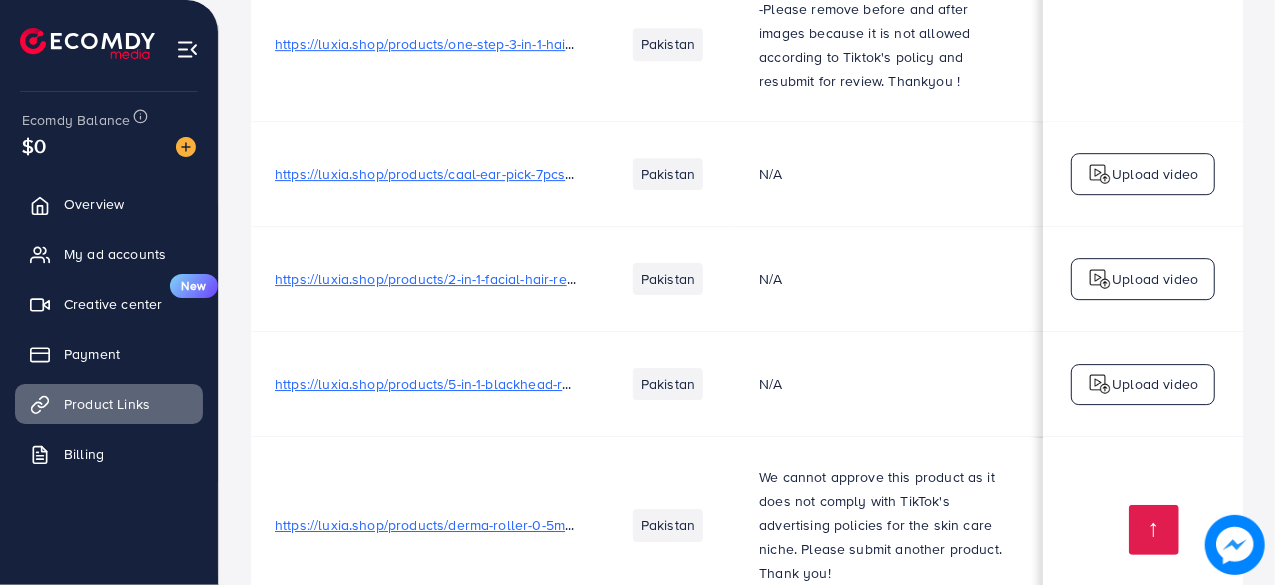 click on "https://luxia.shop/products/derma-roller-0-5mm-for-wrinkles-acne-scar-removal" at bounding box center (527, 525) 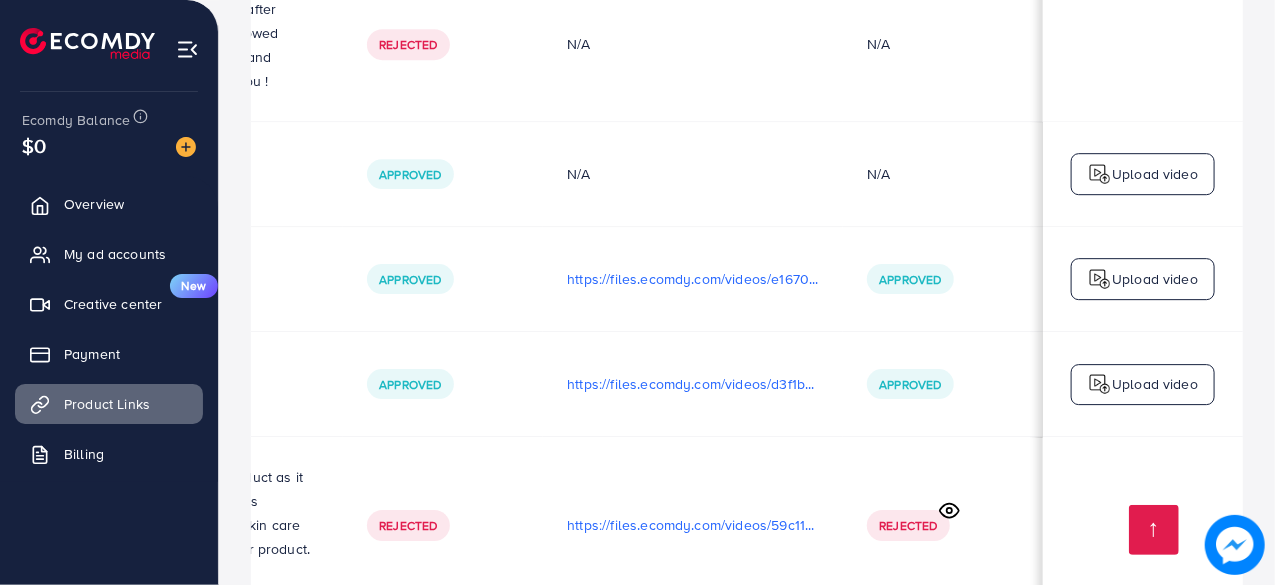 scroll, scrollTop: 0, scrollLeft: 693, axis: horizontal 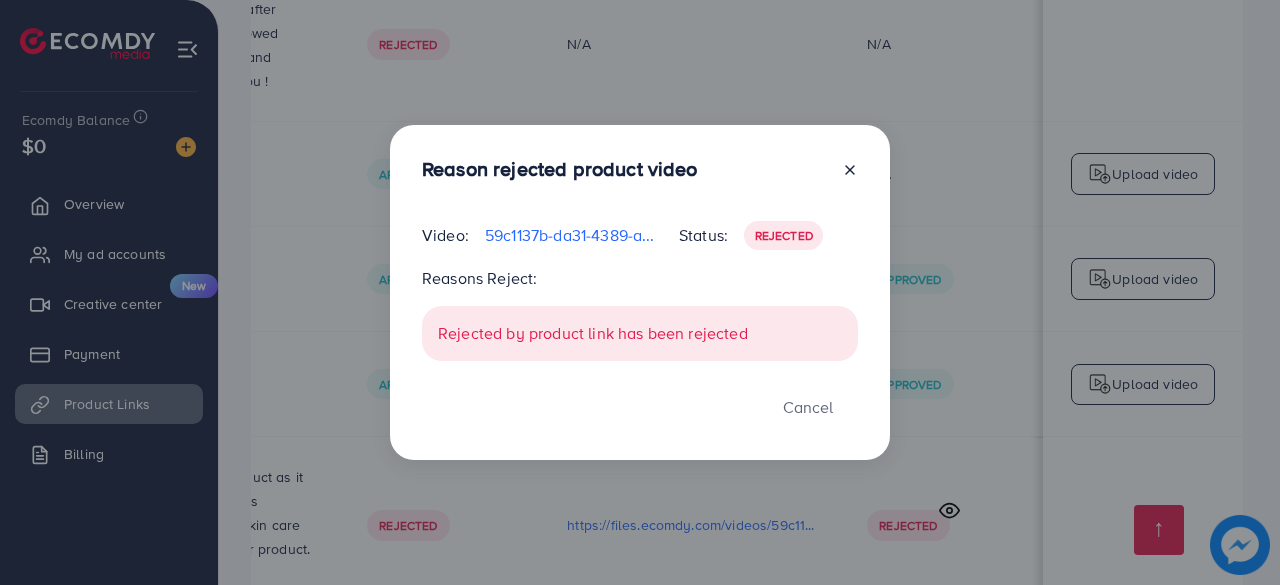 click 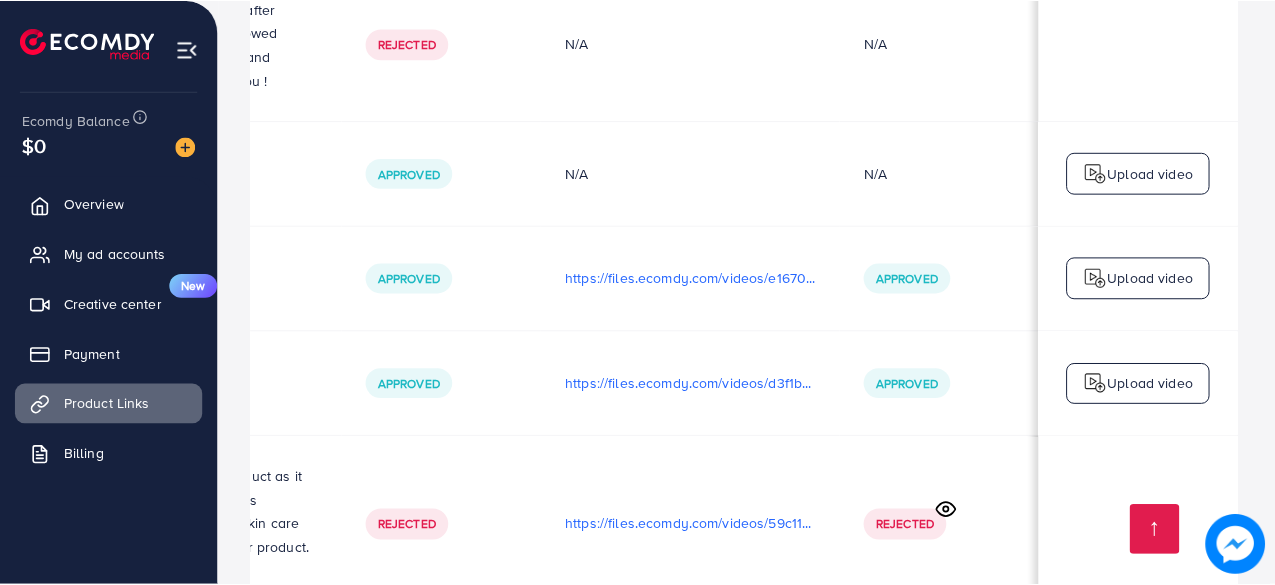 scroll, scrollTop: 0, scrollLeft: 691, axis: horizontal 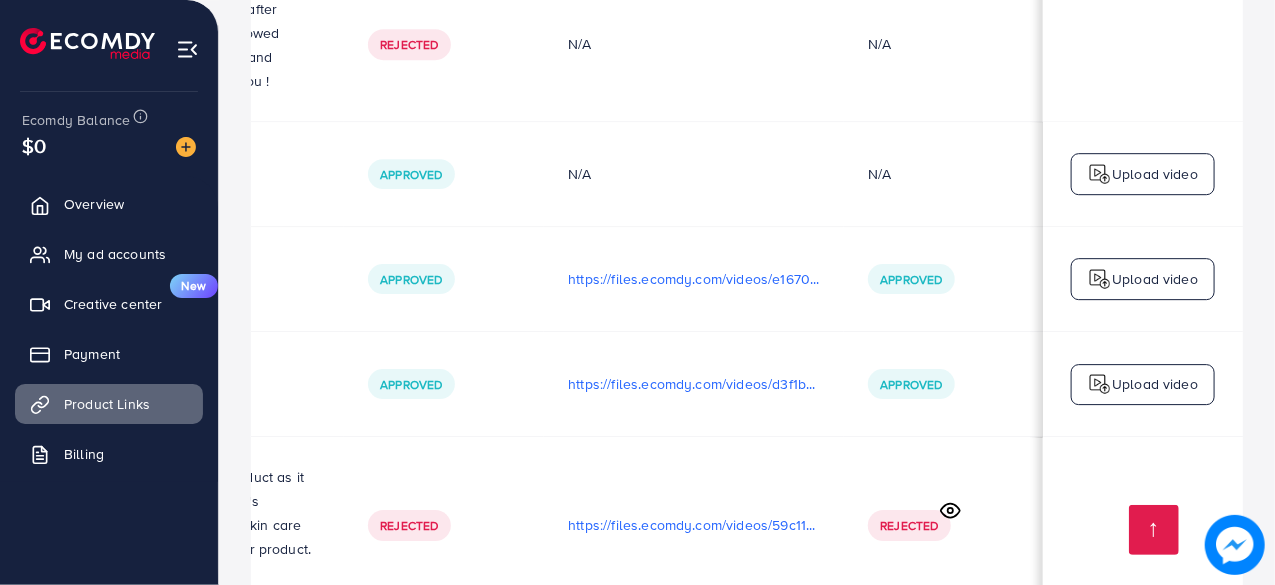 click 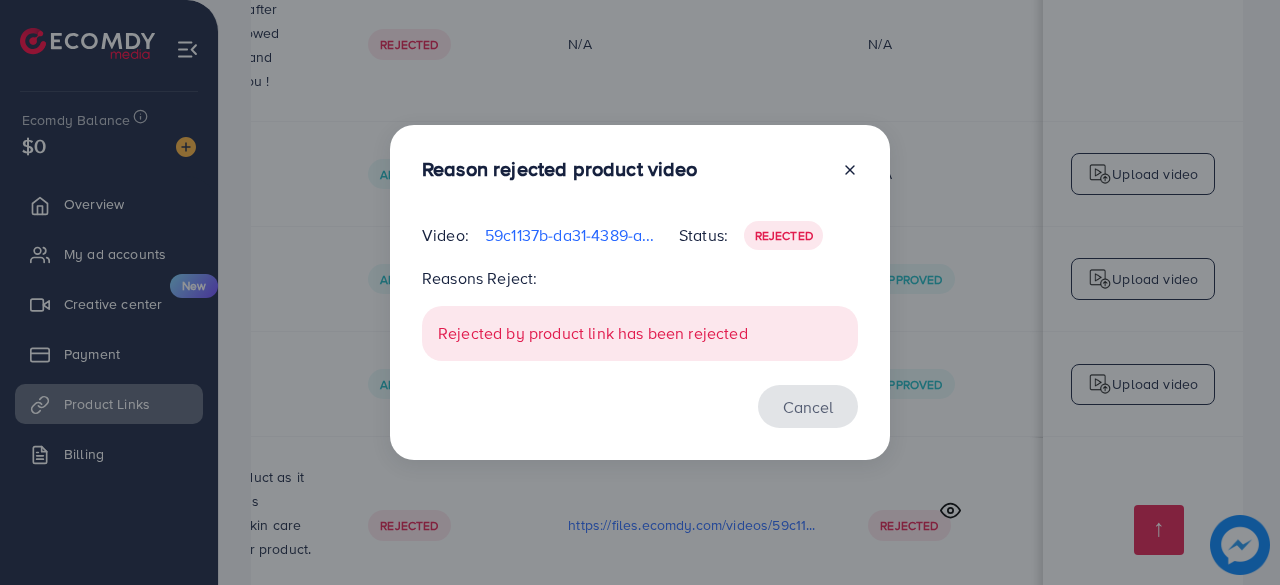 click on "Cancel" at bounding box center [808, 406] 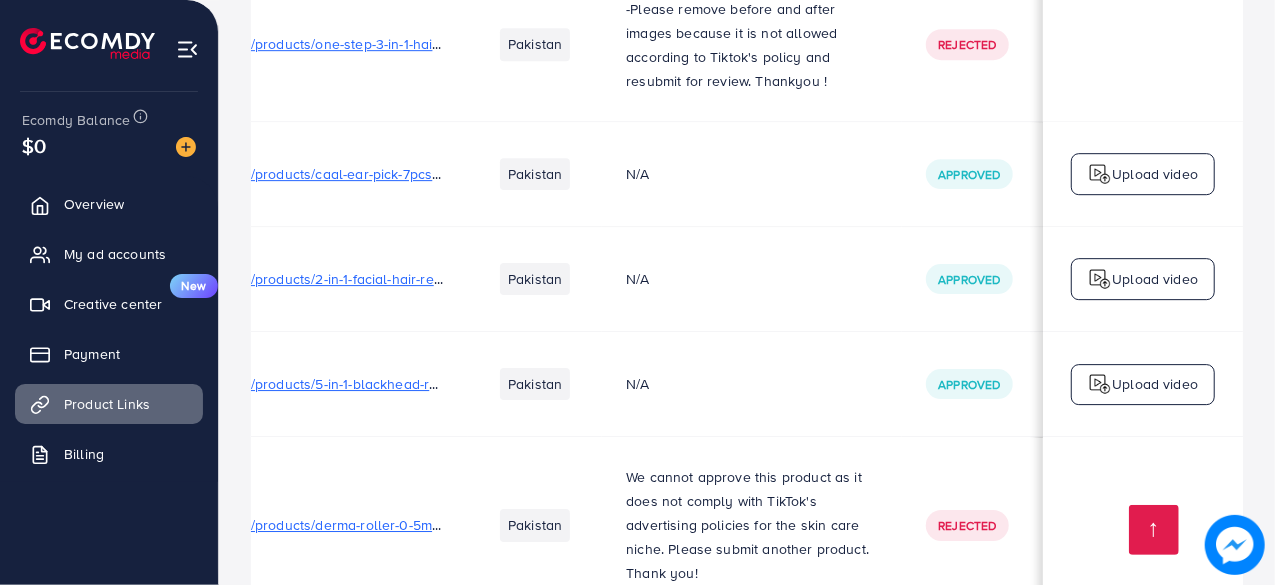 scroll, scrollTop: 0, scrollLeft: 0, axis: both 